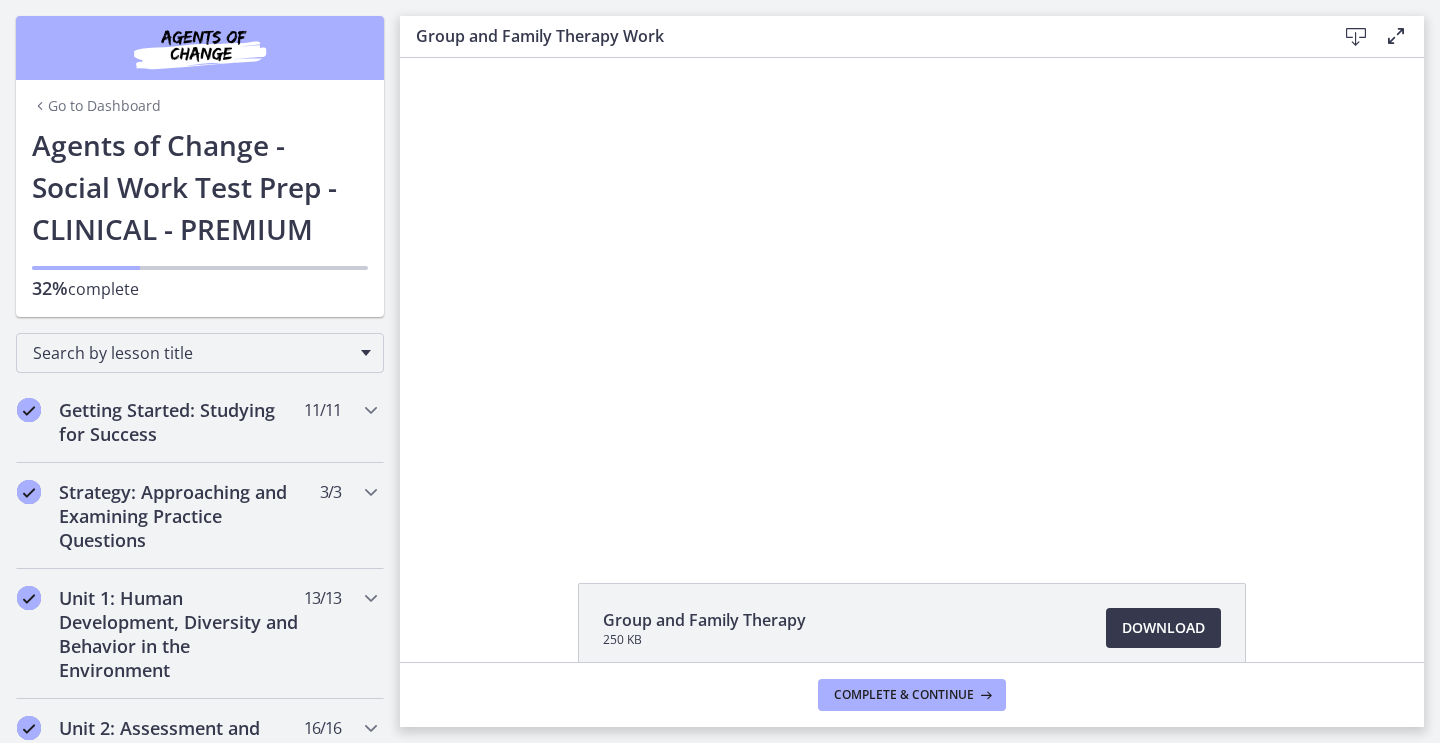 scroll, scrollTop: 0, scrollLeft: 0, axis: both 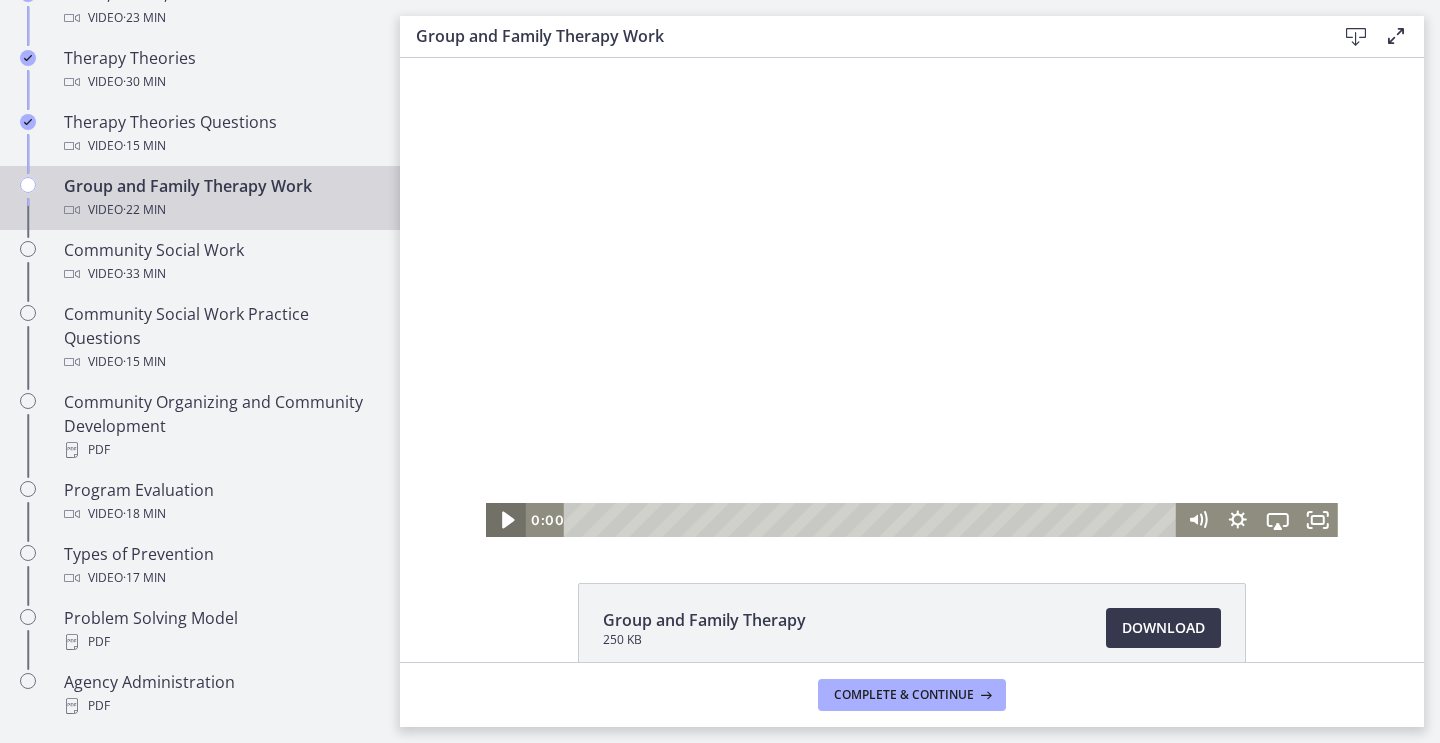 click 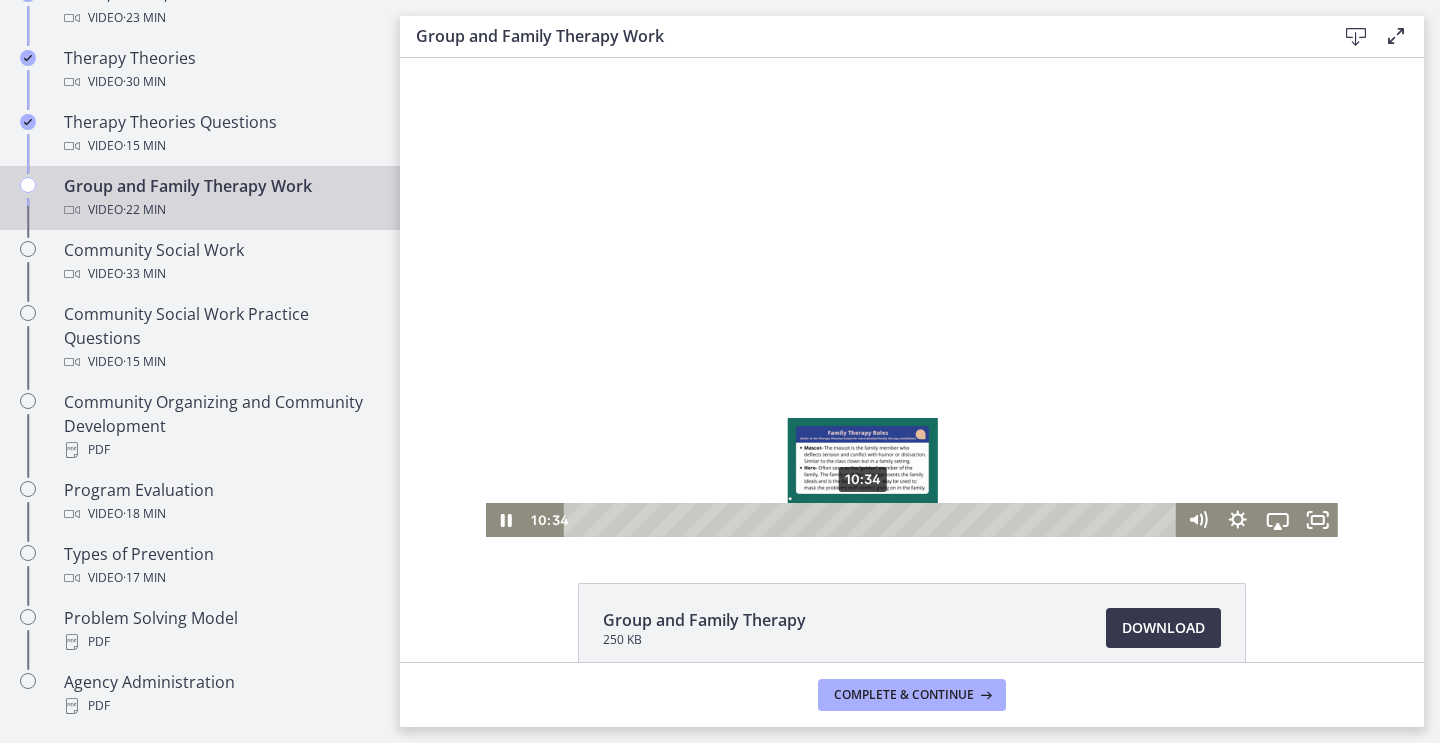 click on "10:34" at bounding box center (873, 520) 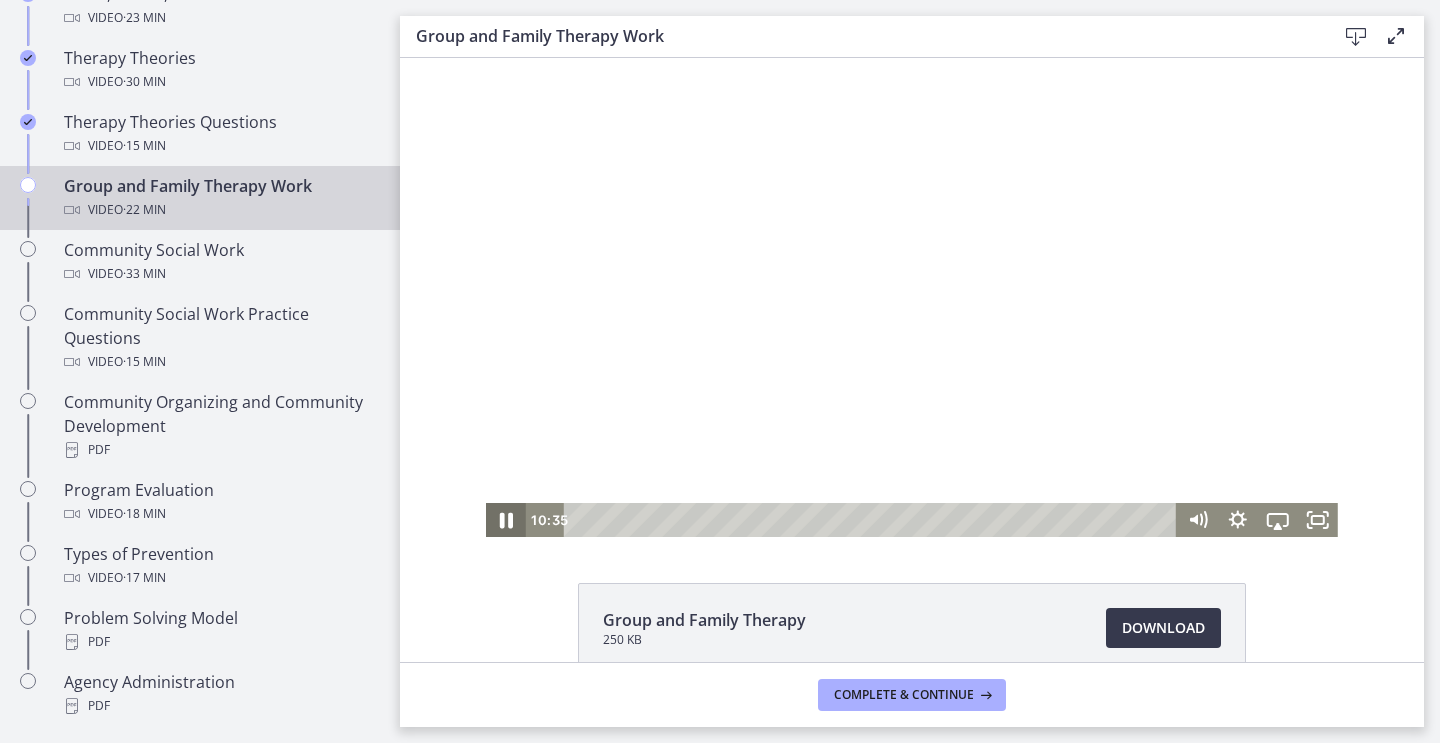 click 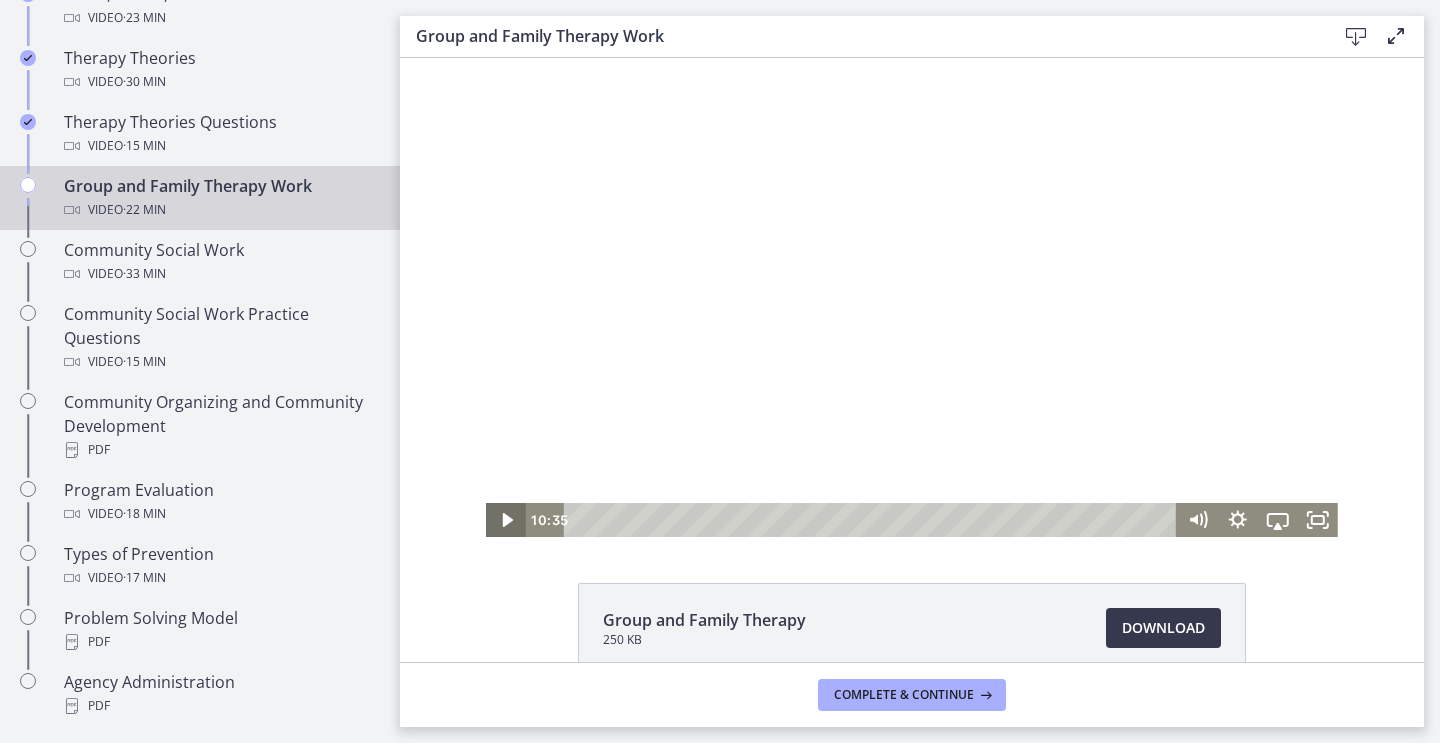 click 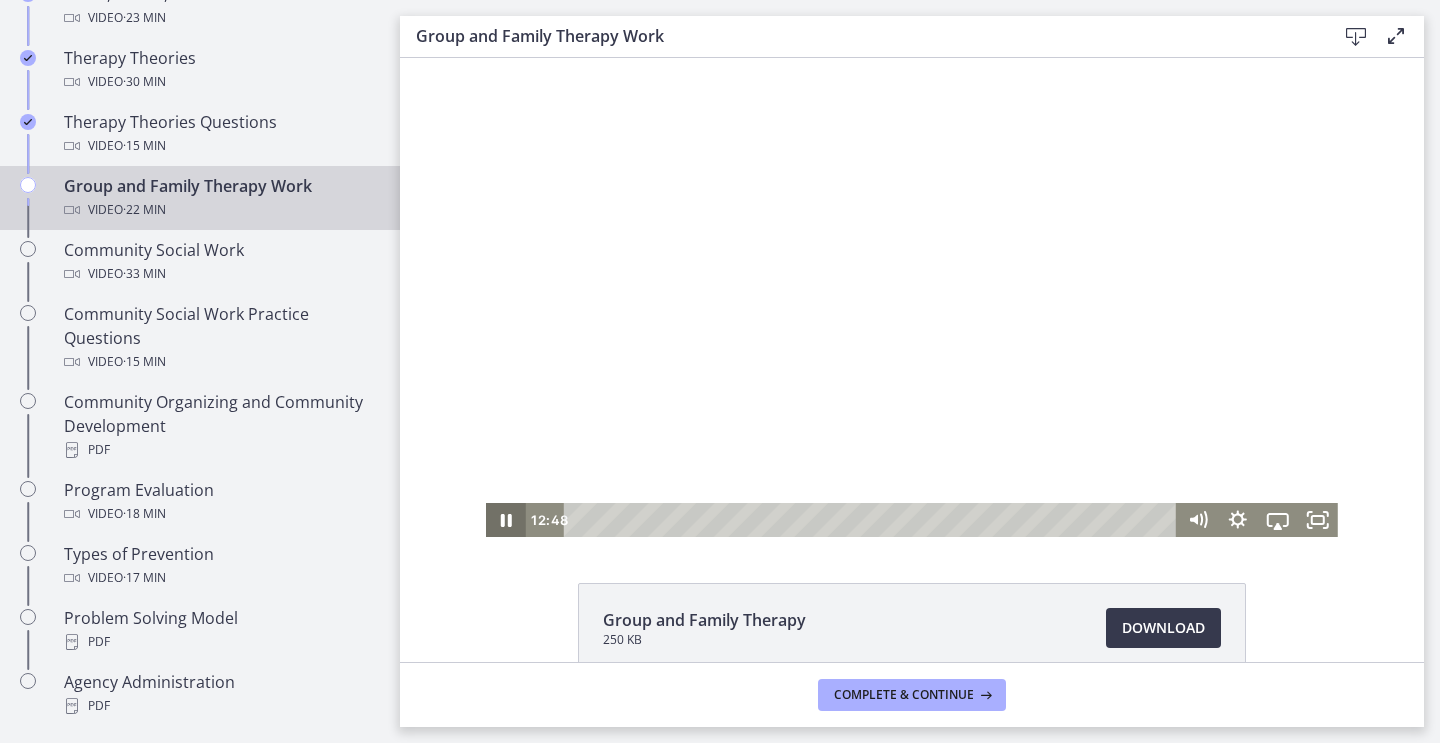 click 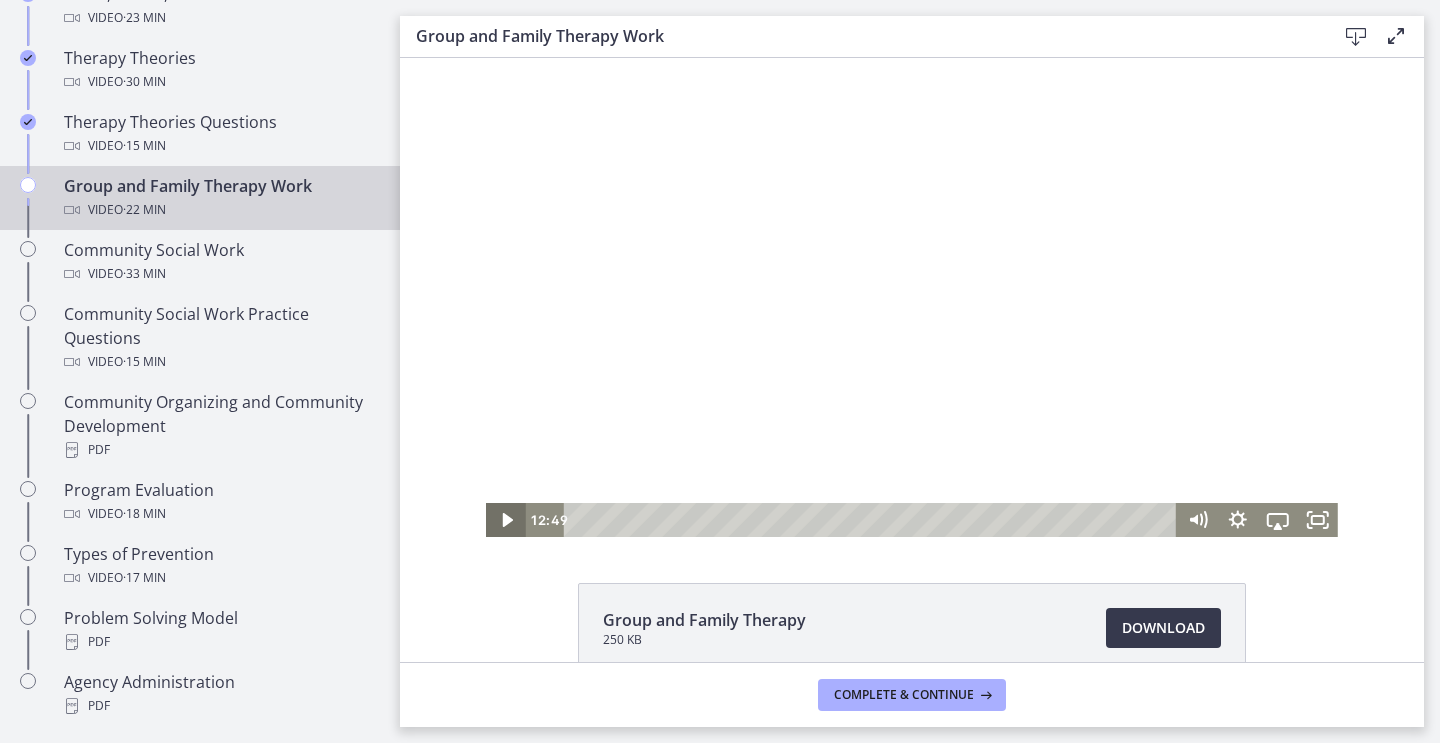 click 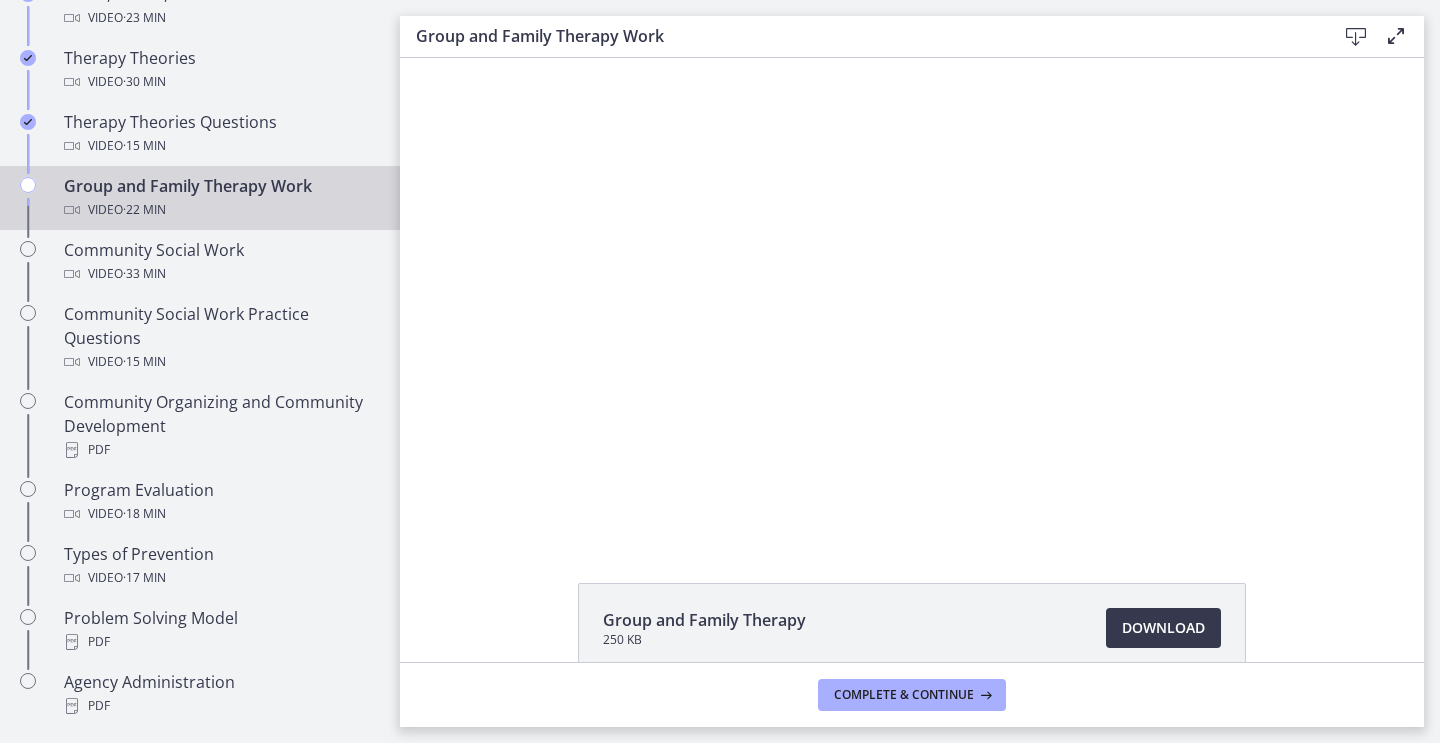 click on "Complete & continue" at bounding box center [912, 694] 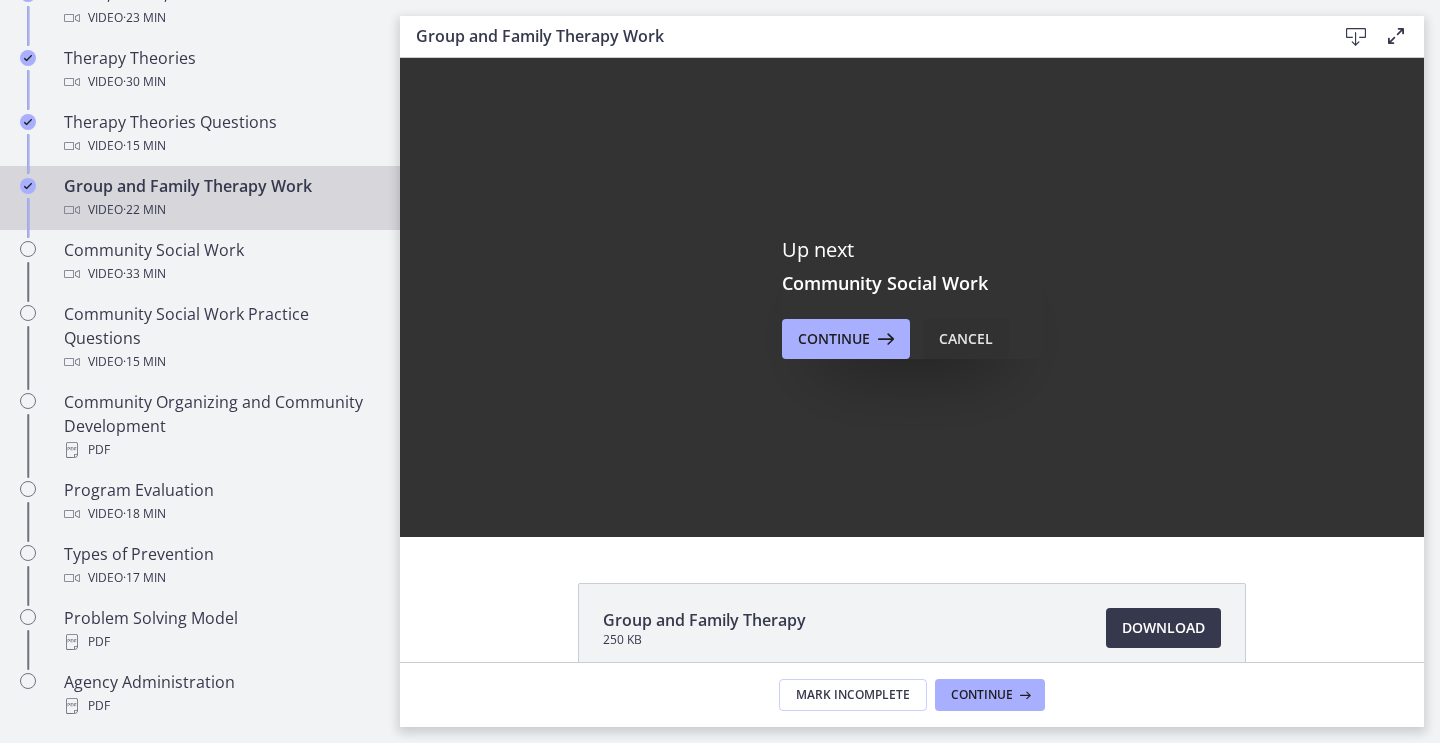 click on "Cancel" at bounding box center [966, 339] 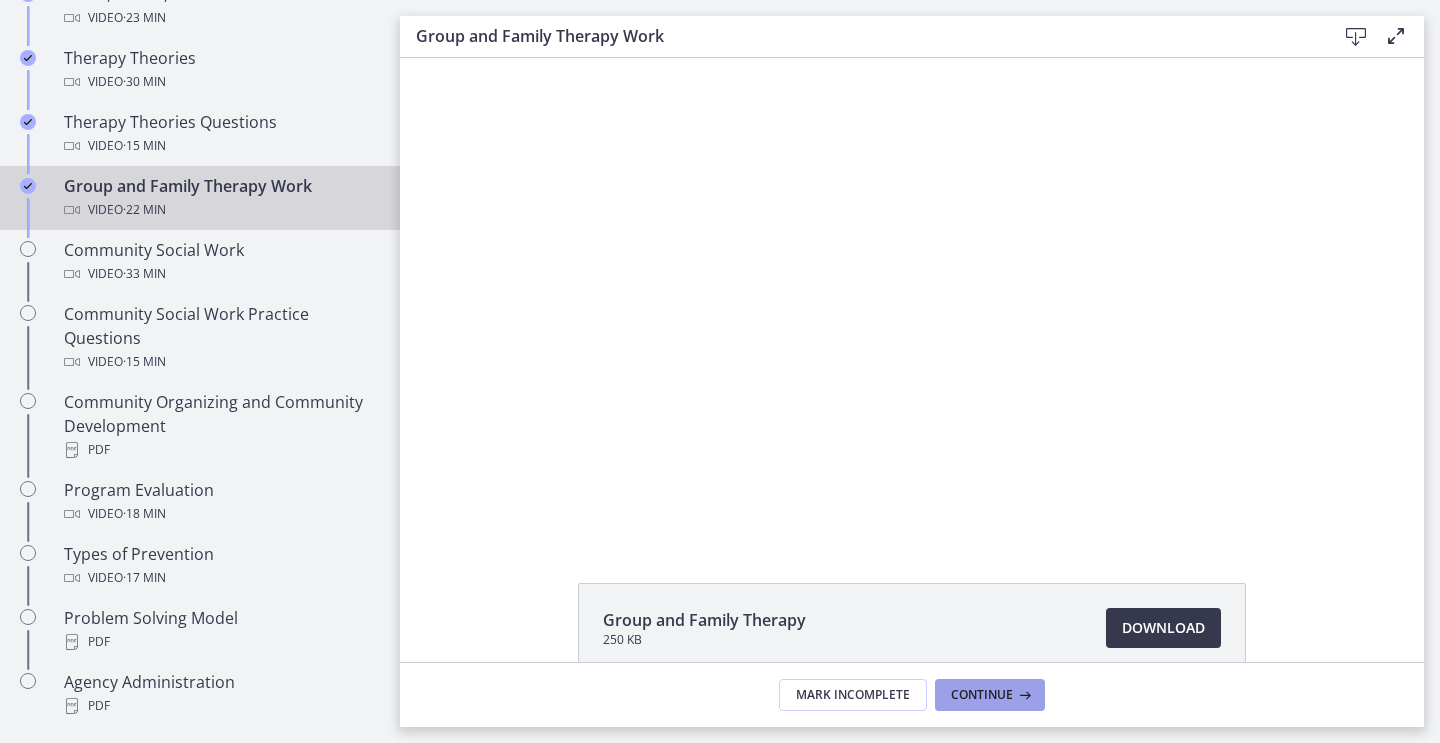 click on "Continue" at bounding box center [982, 695] 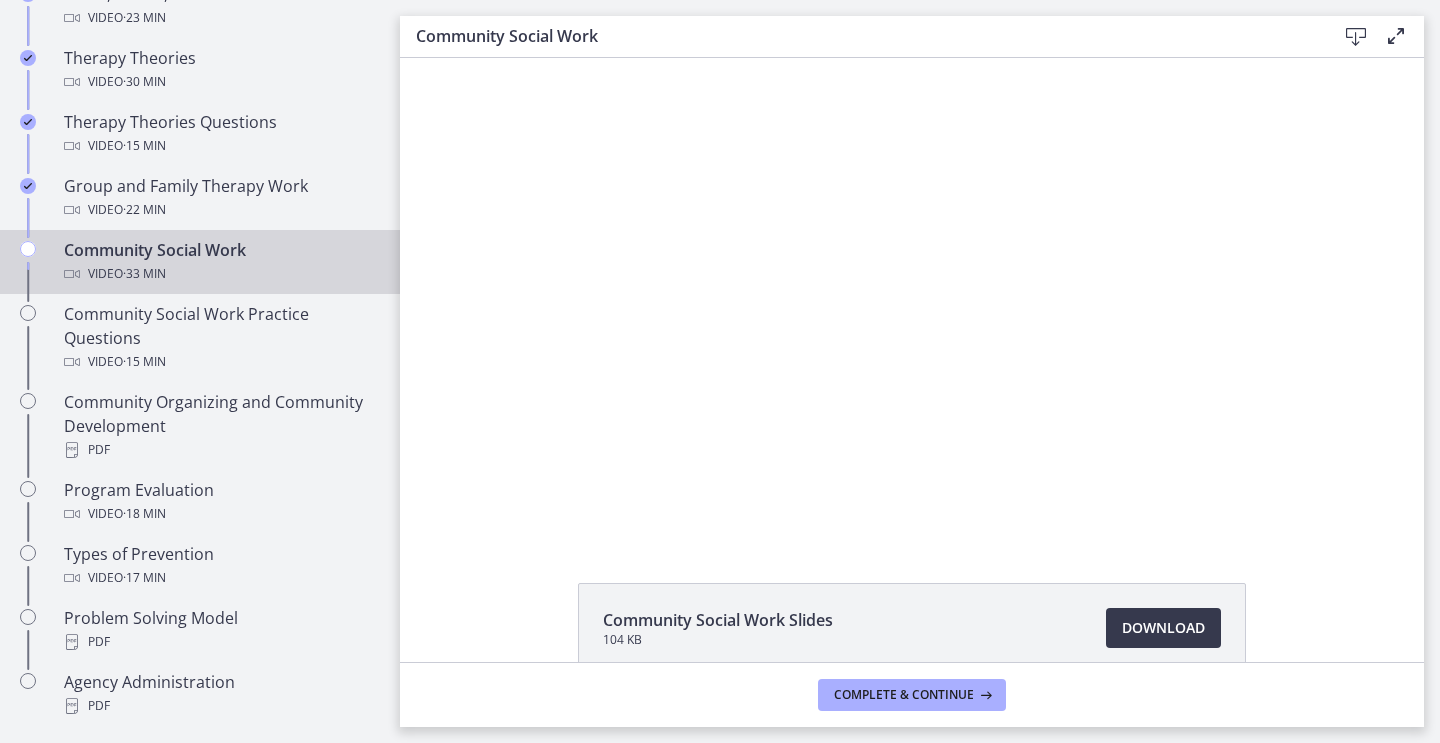 scroll, scrollTop: 0, scrollLeft: 0, axis: both 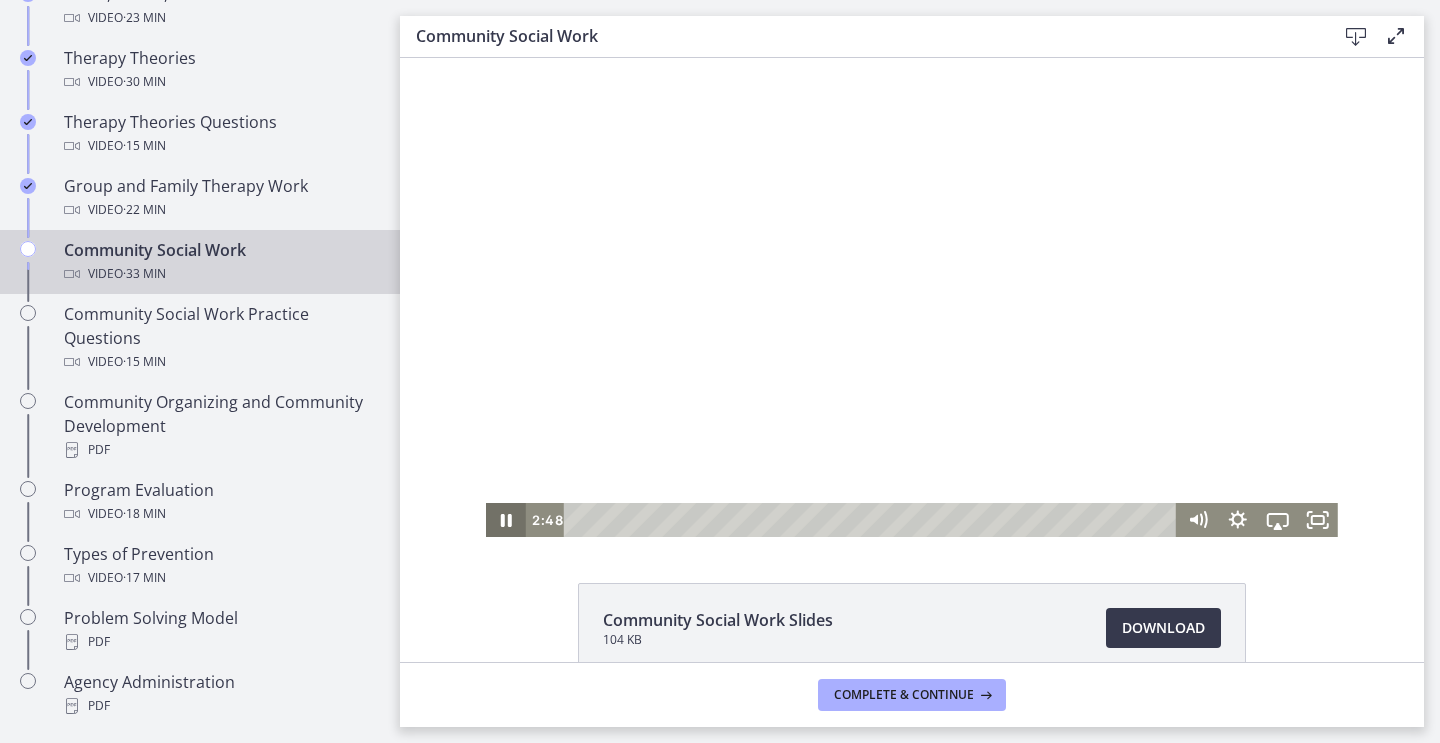 click 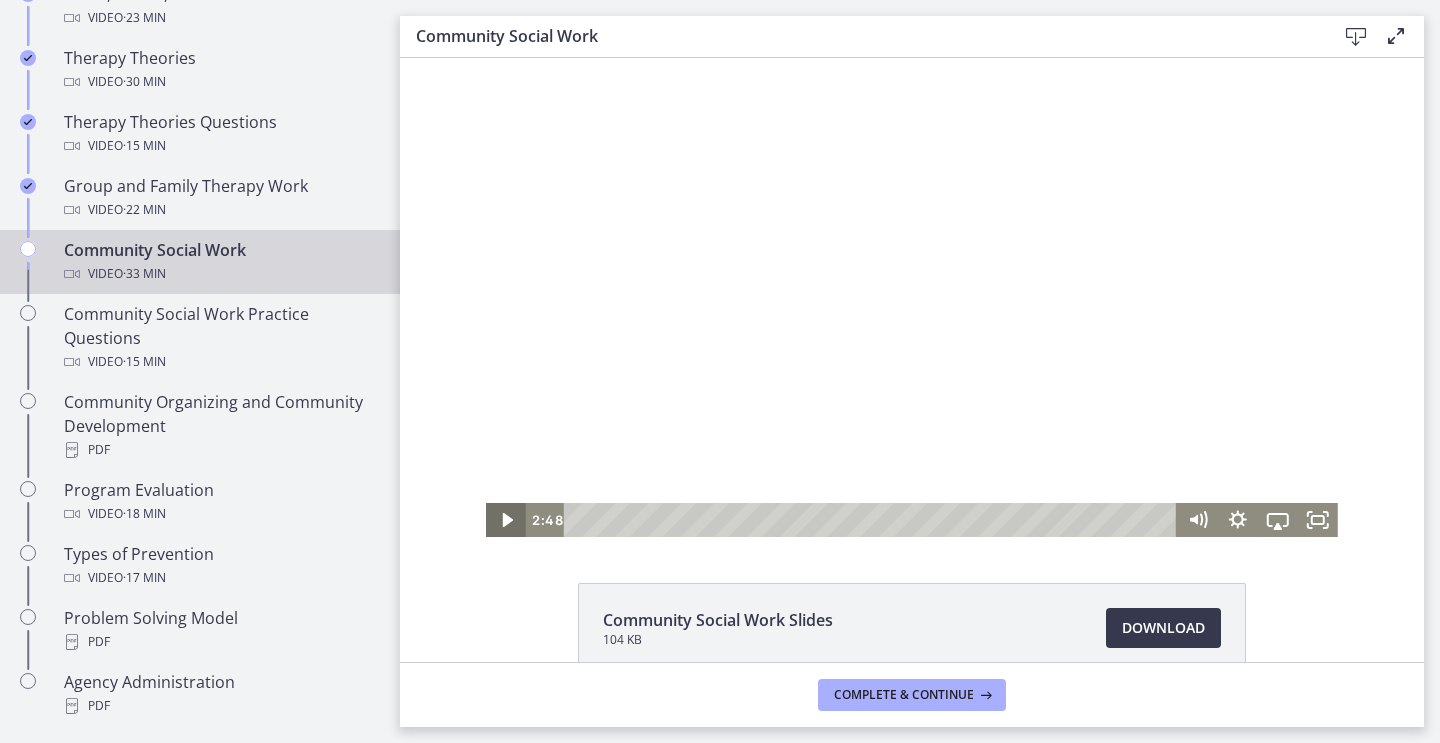click 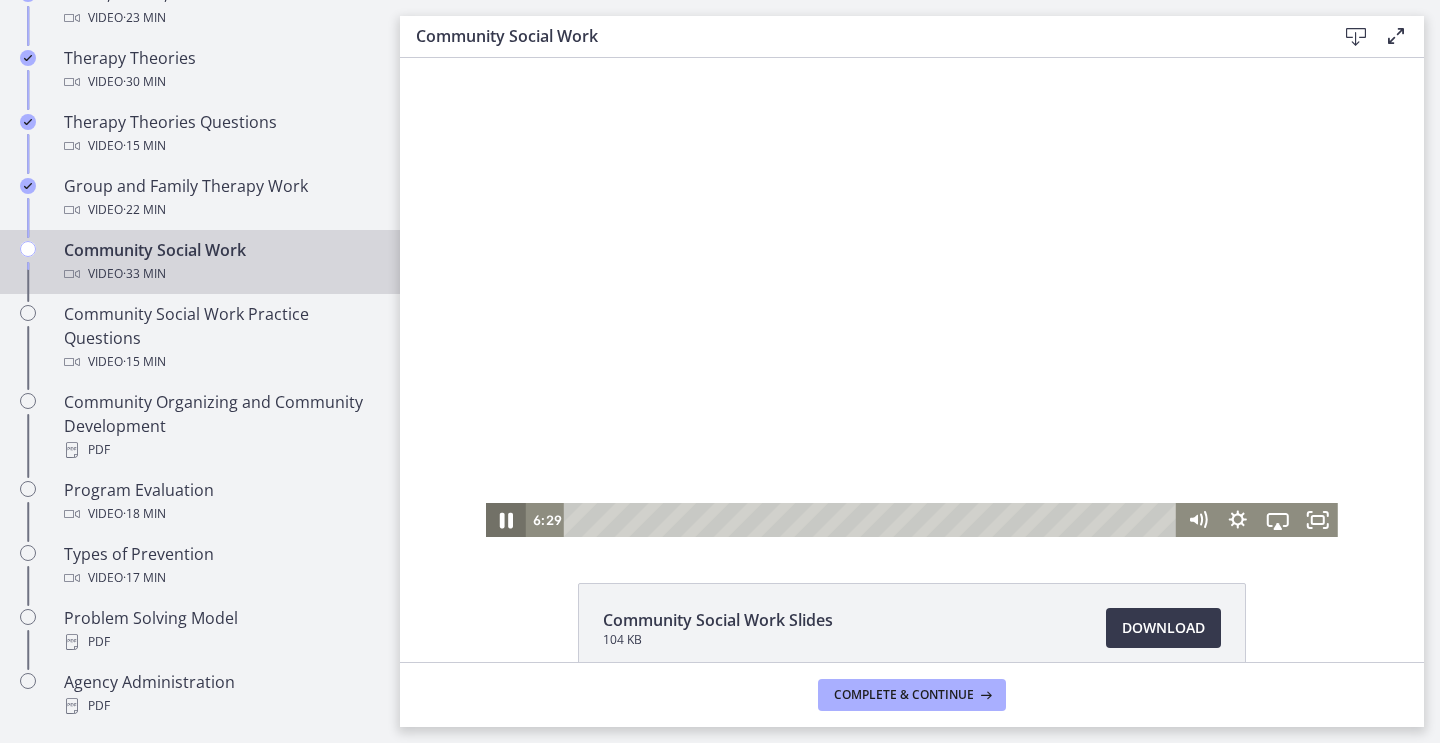 click 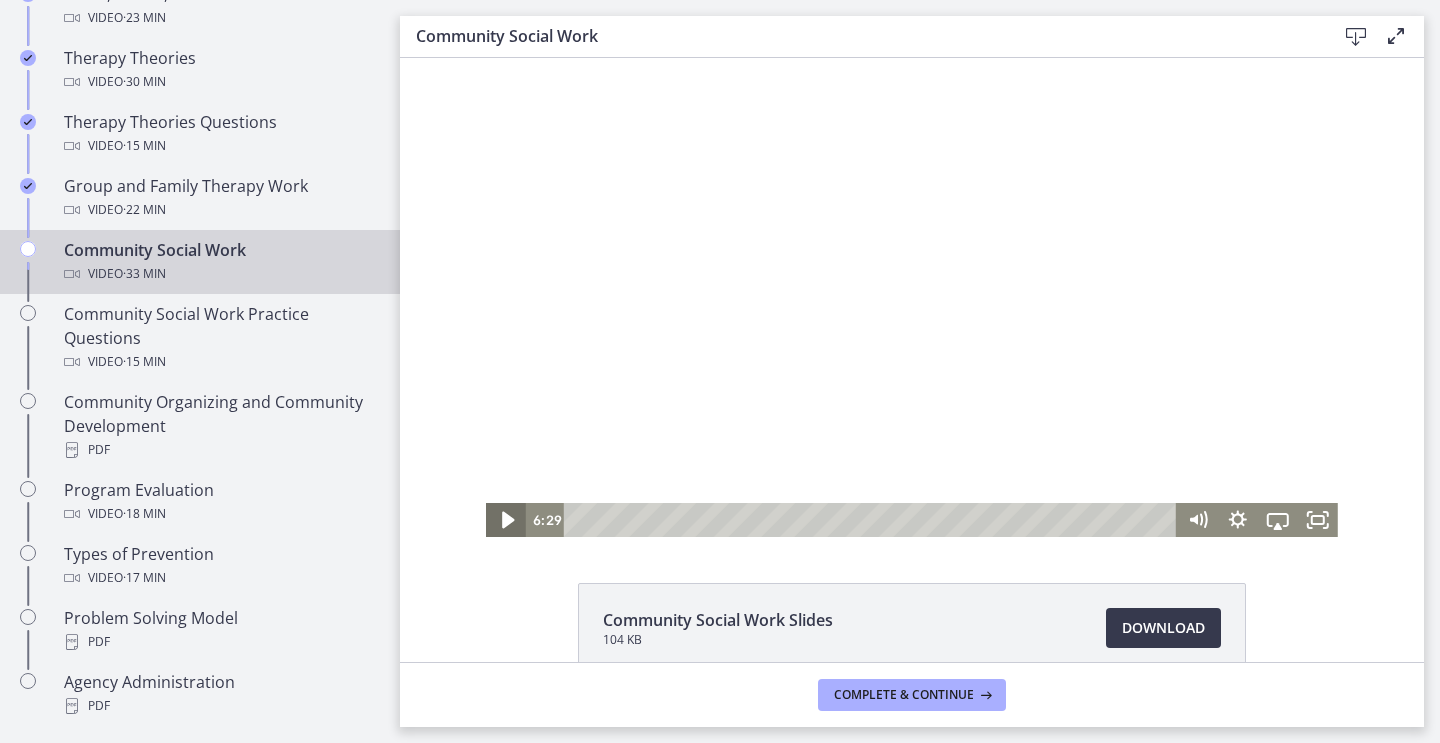click 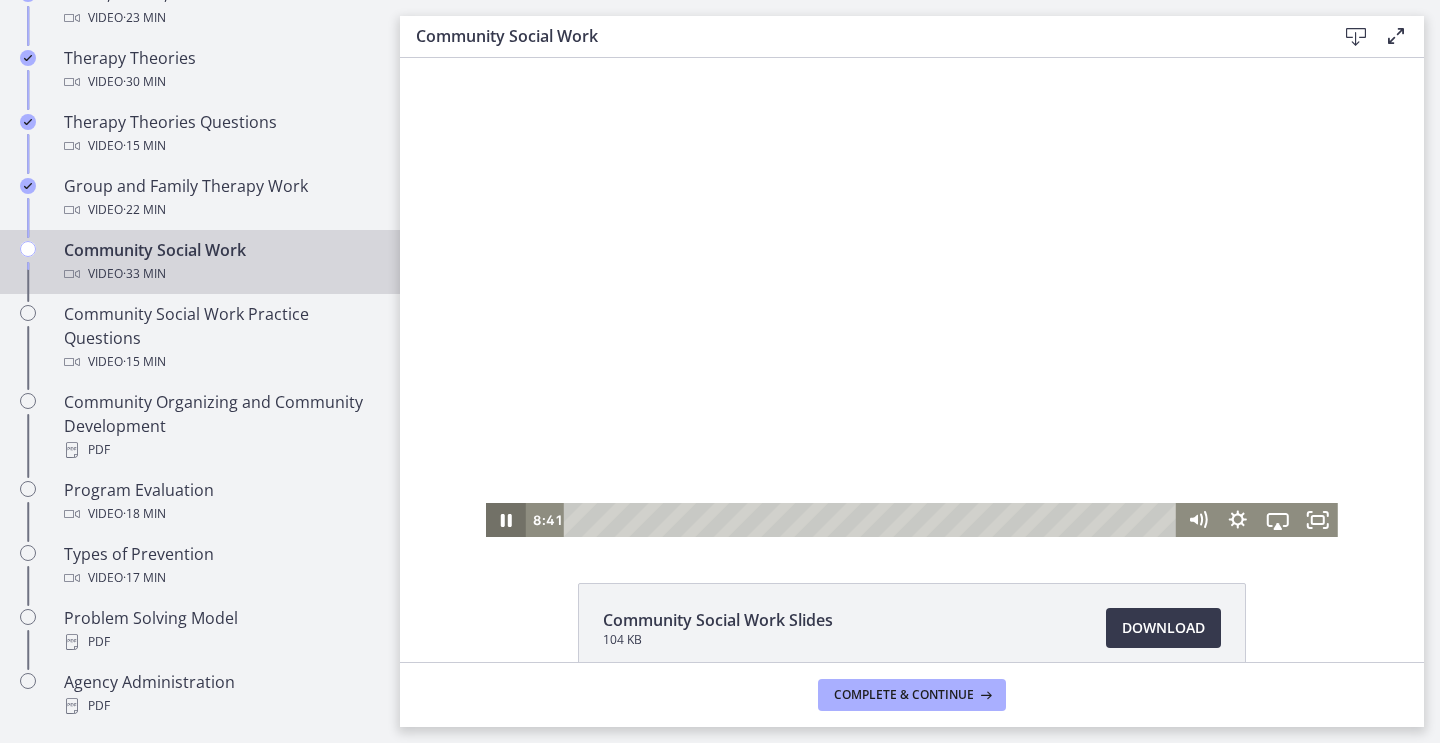 click 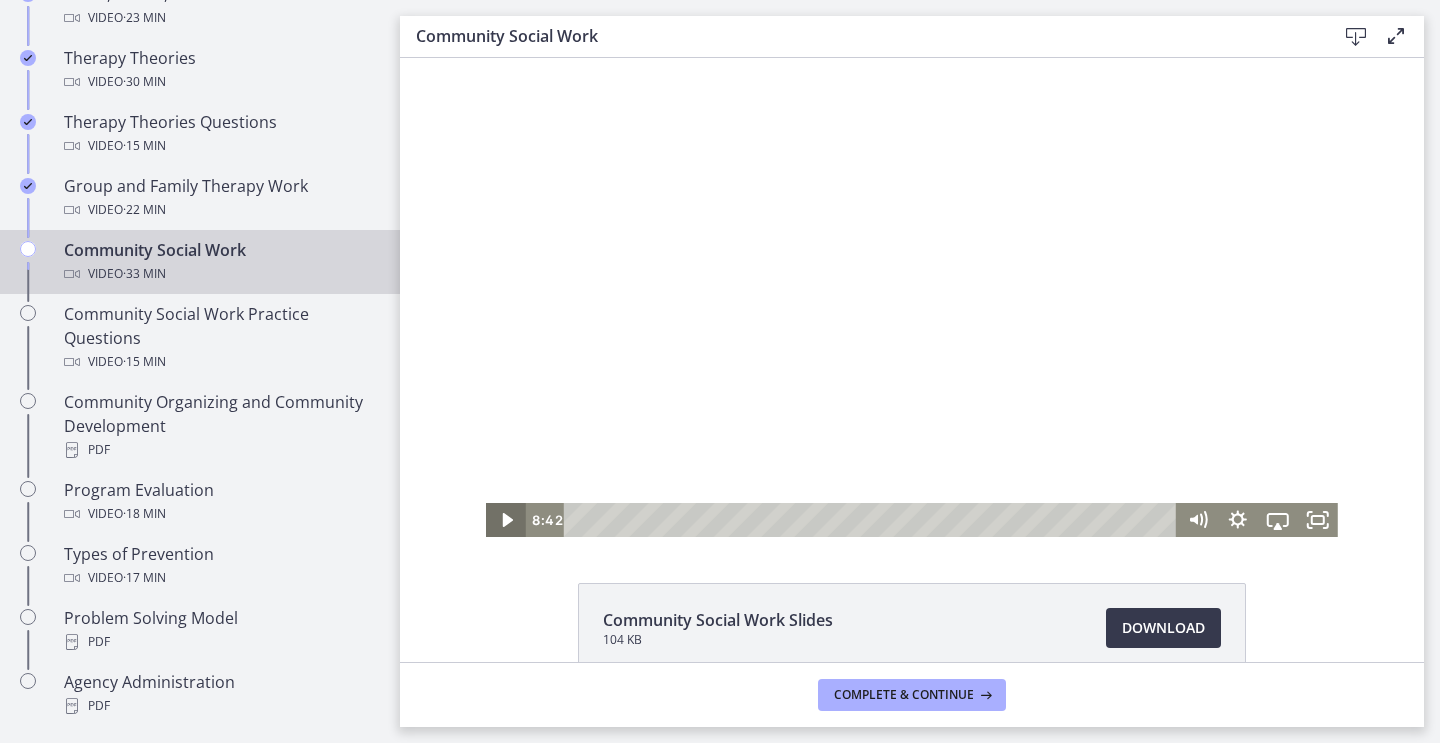 click 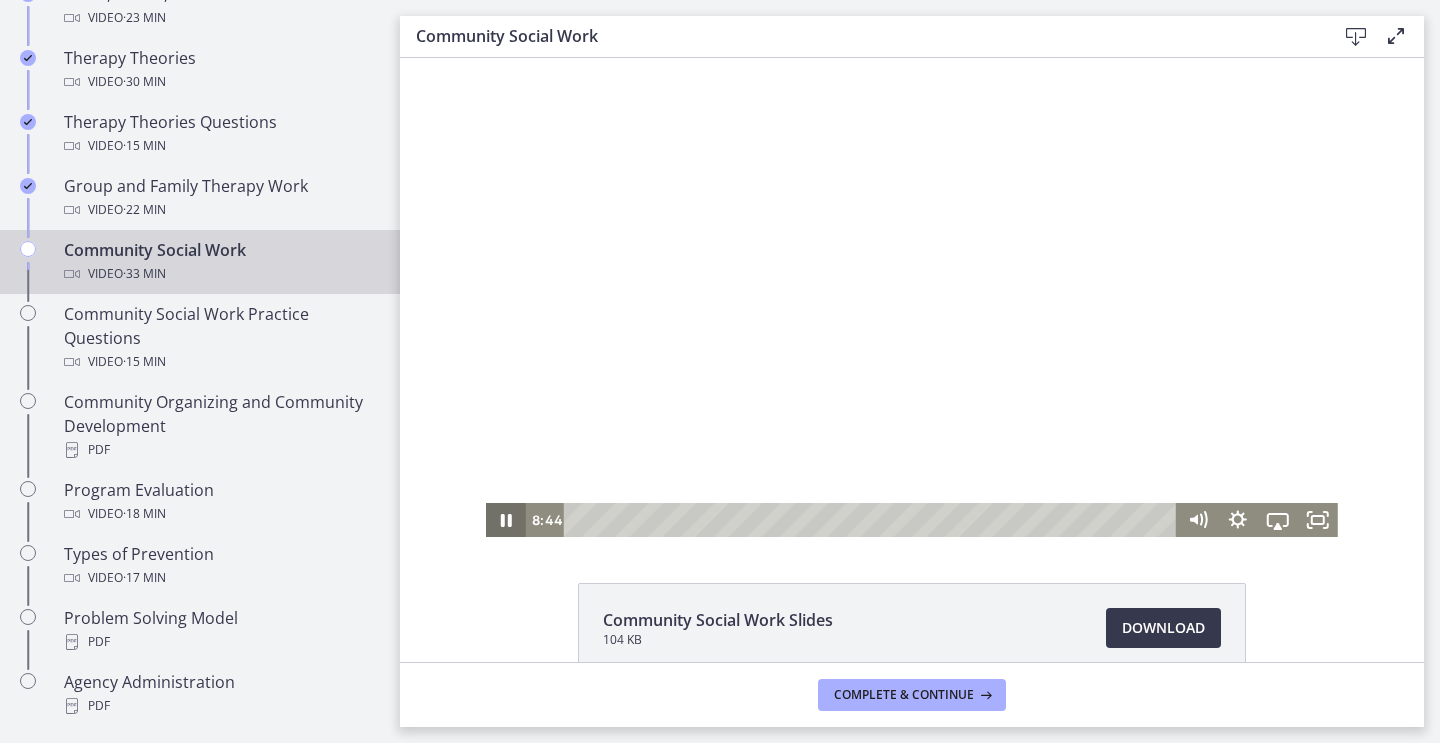 click 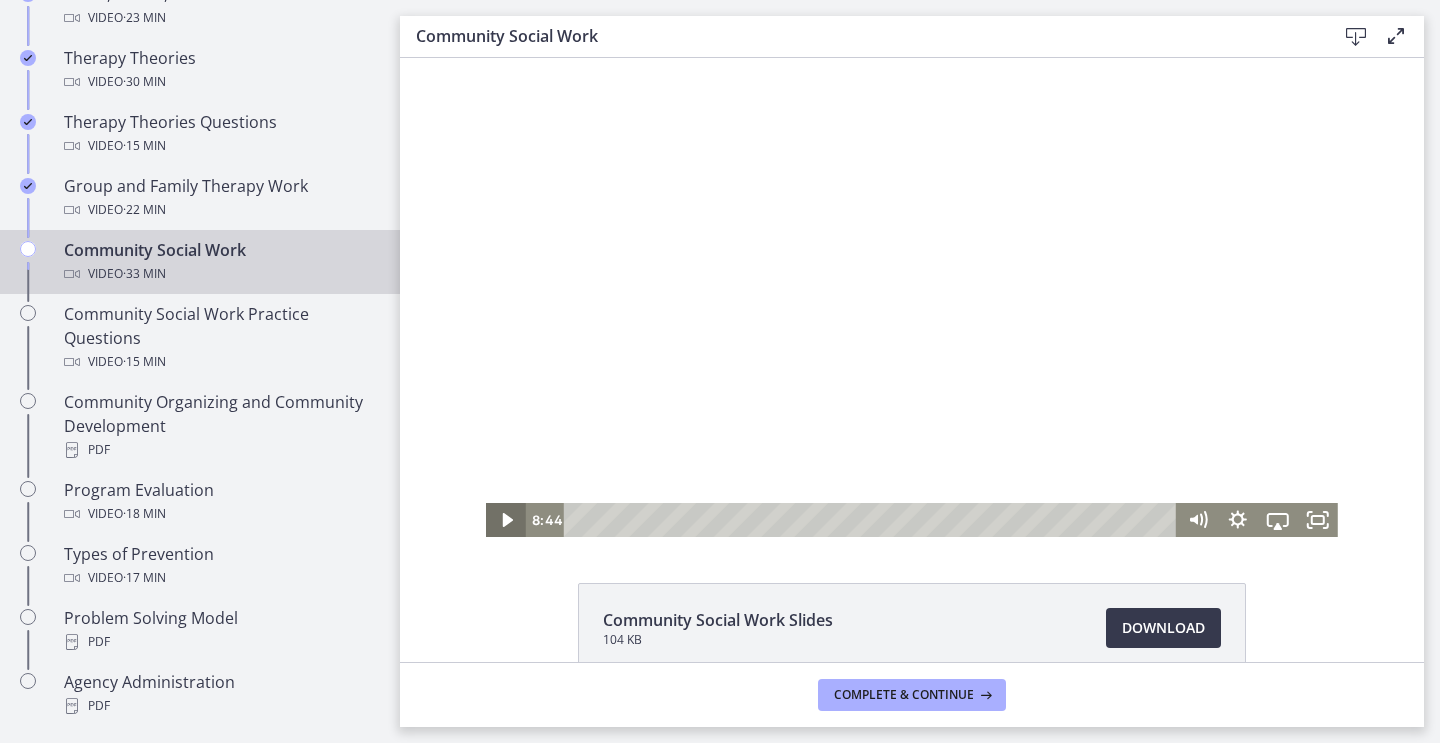click 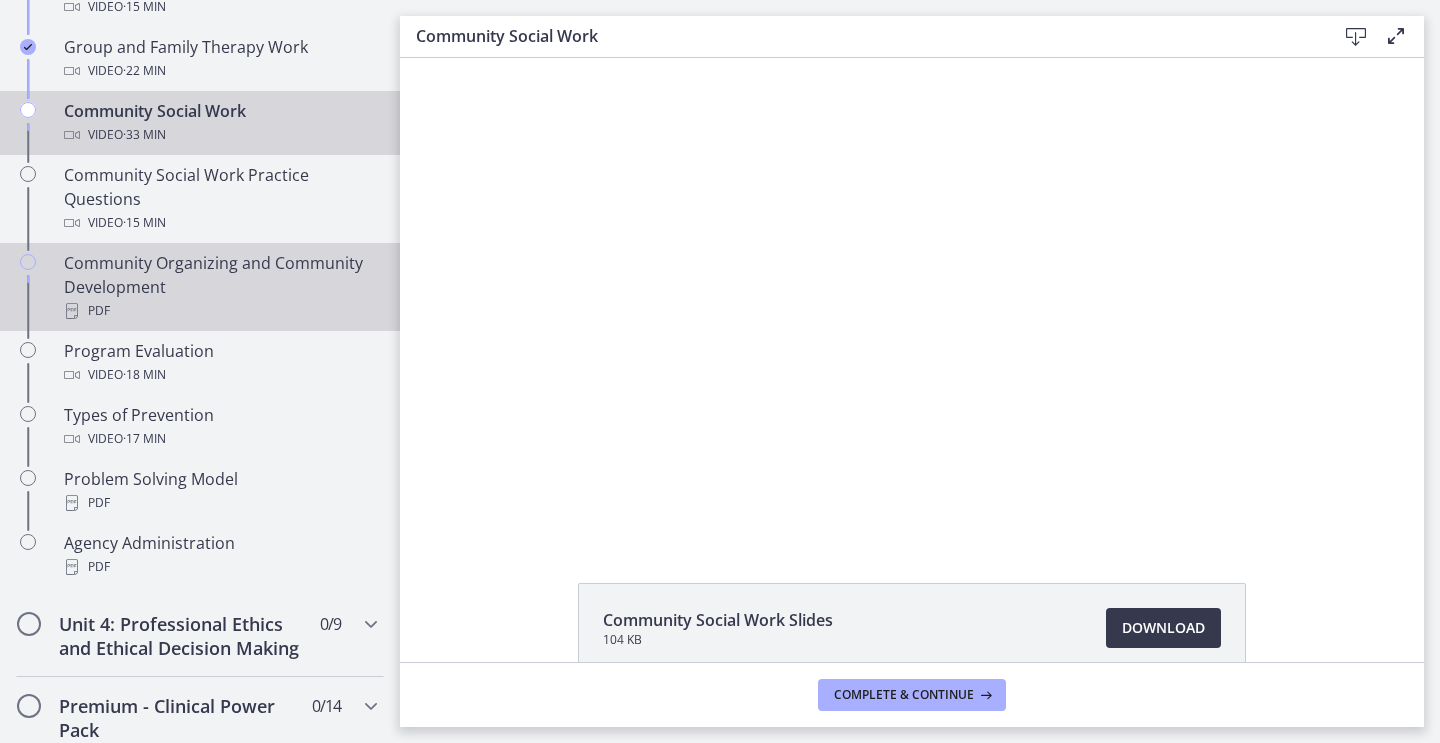 scroll, scrollTop: 1061, scrollLeft: 0, axis: vertical 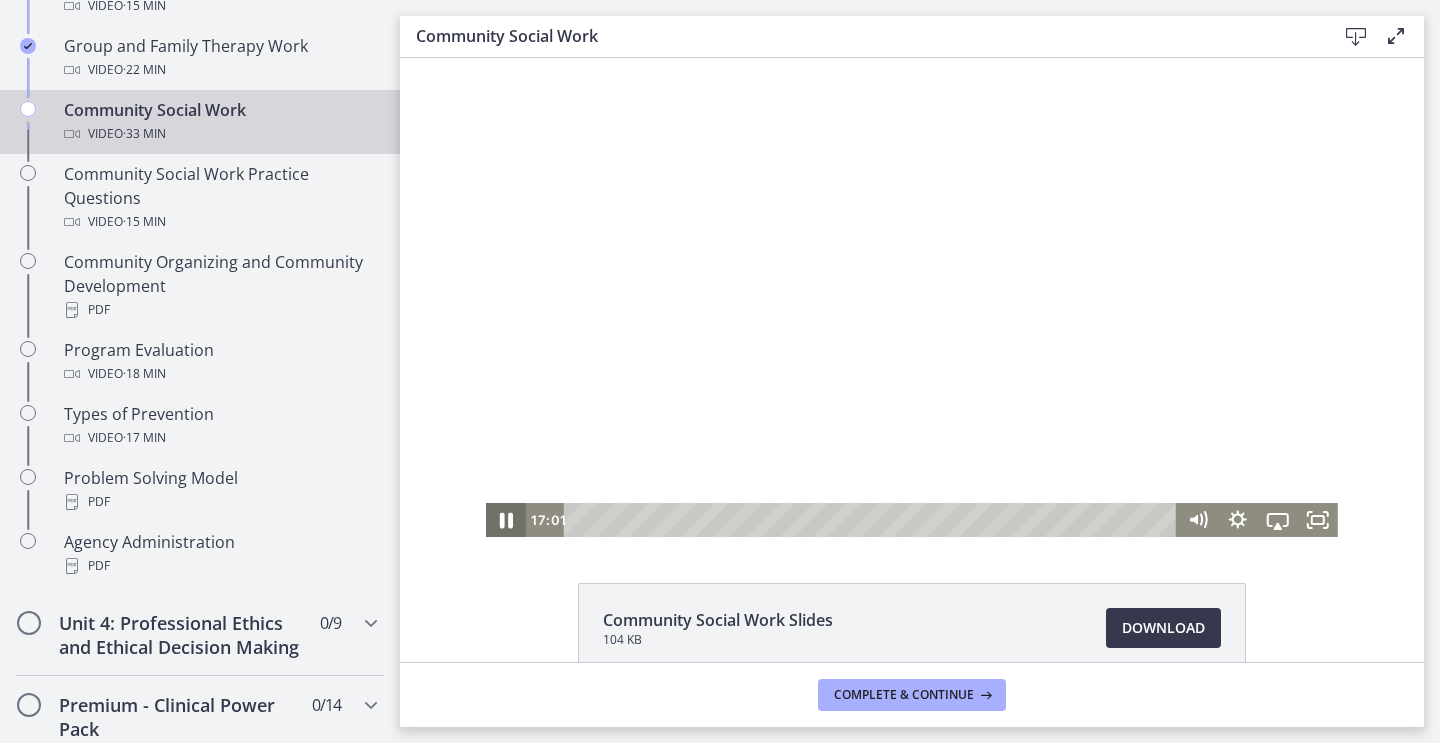 click 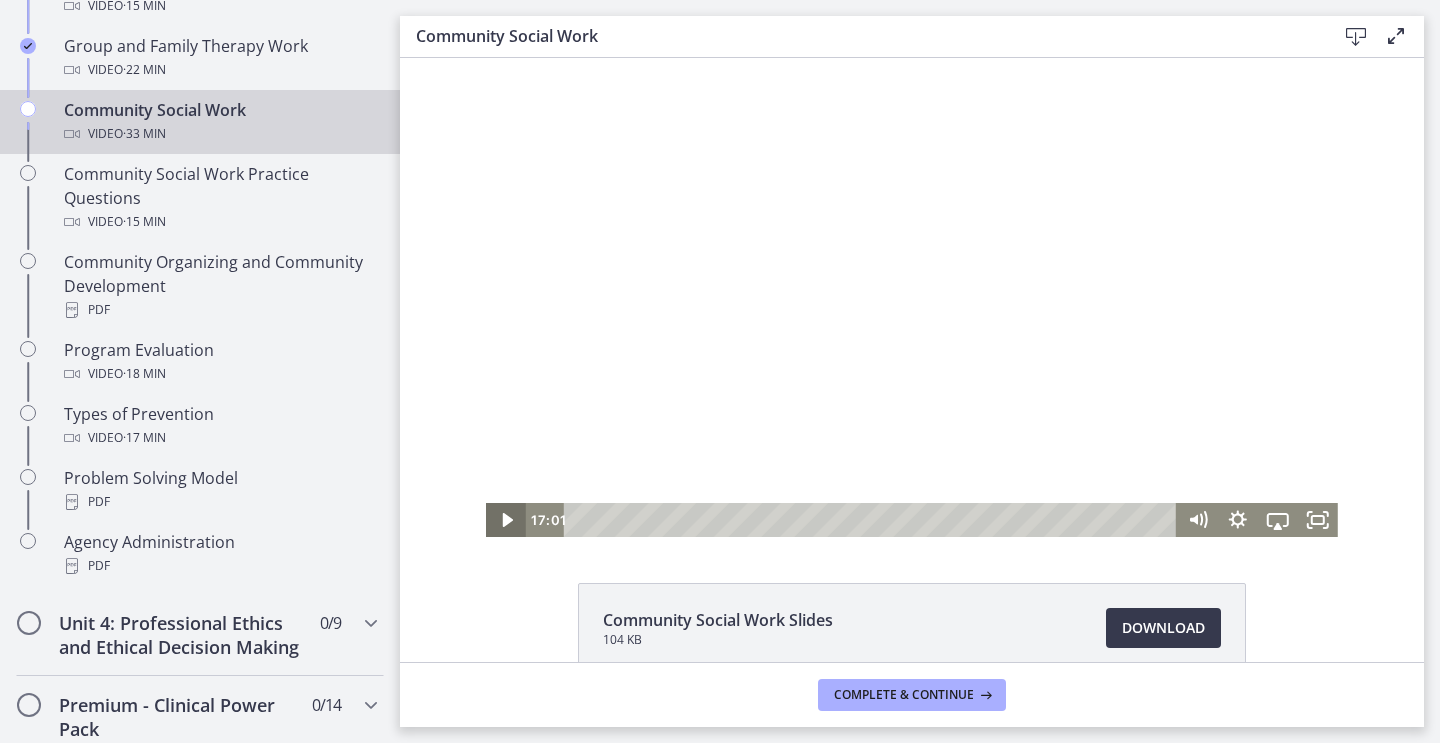 click 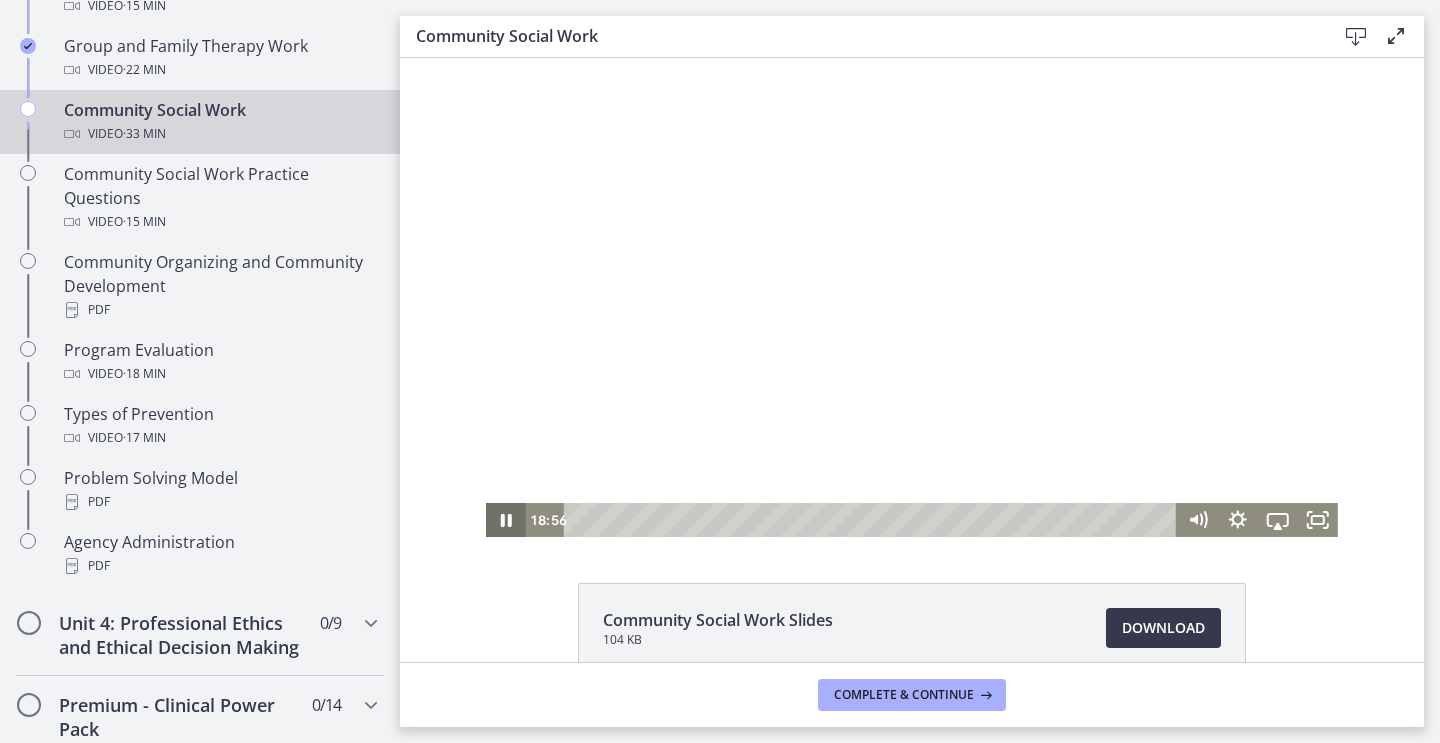 click 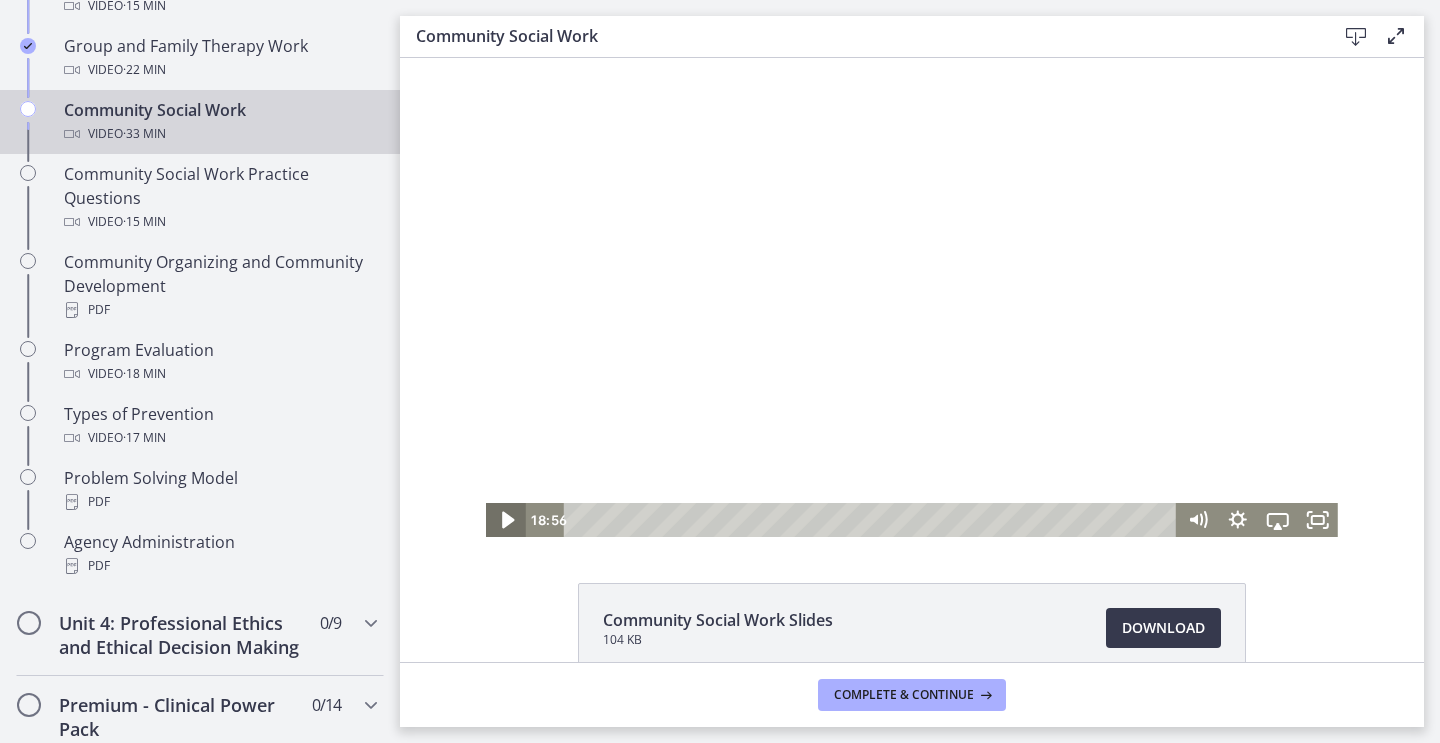 click 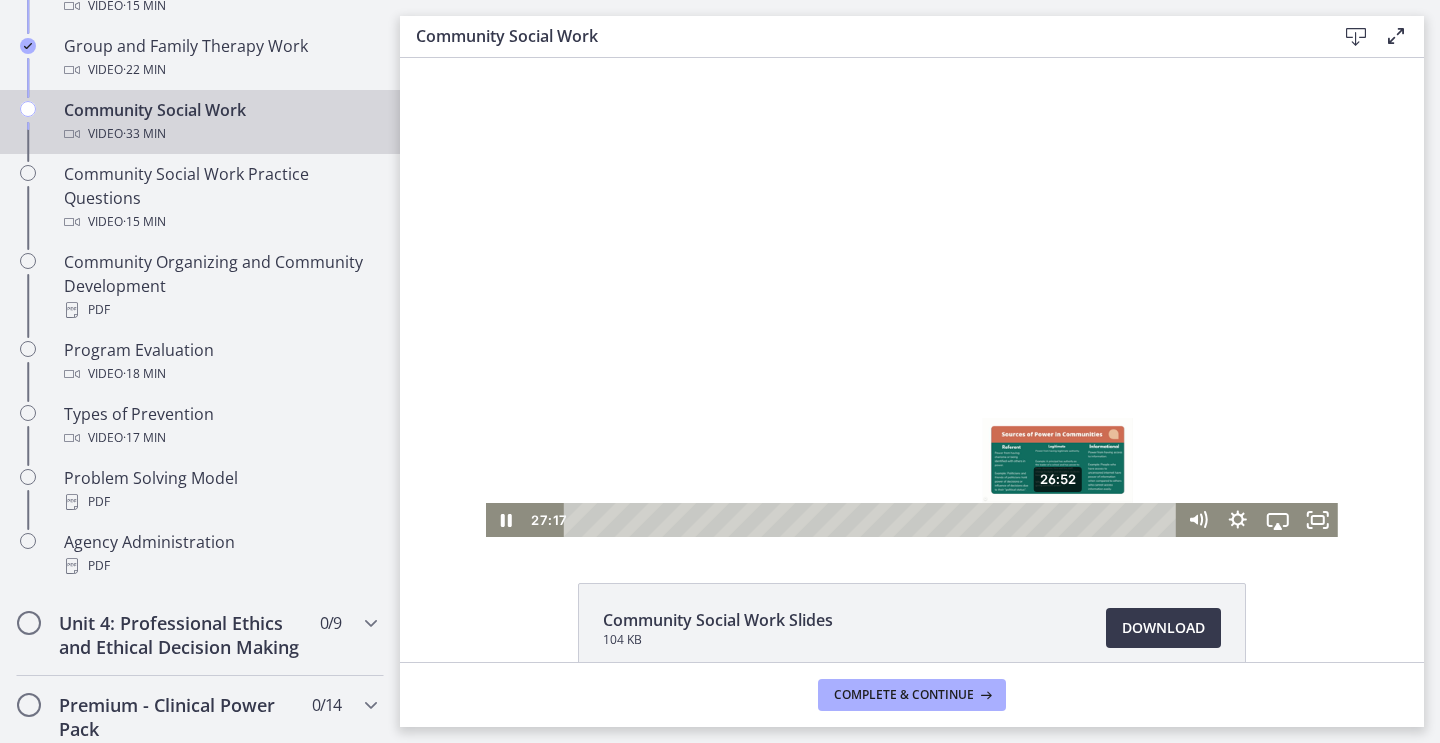 click on "26:52" at bounding box center [873, 520] 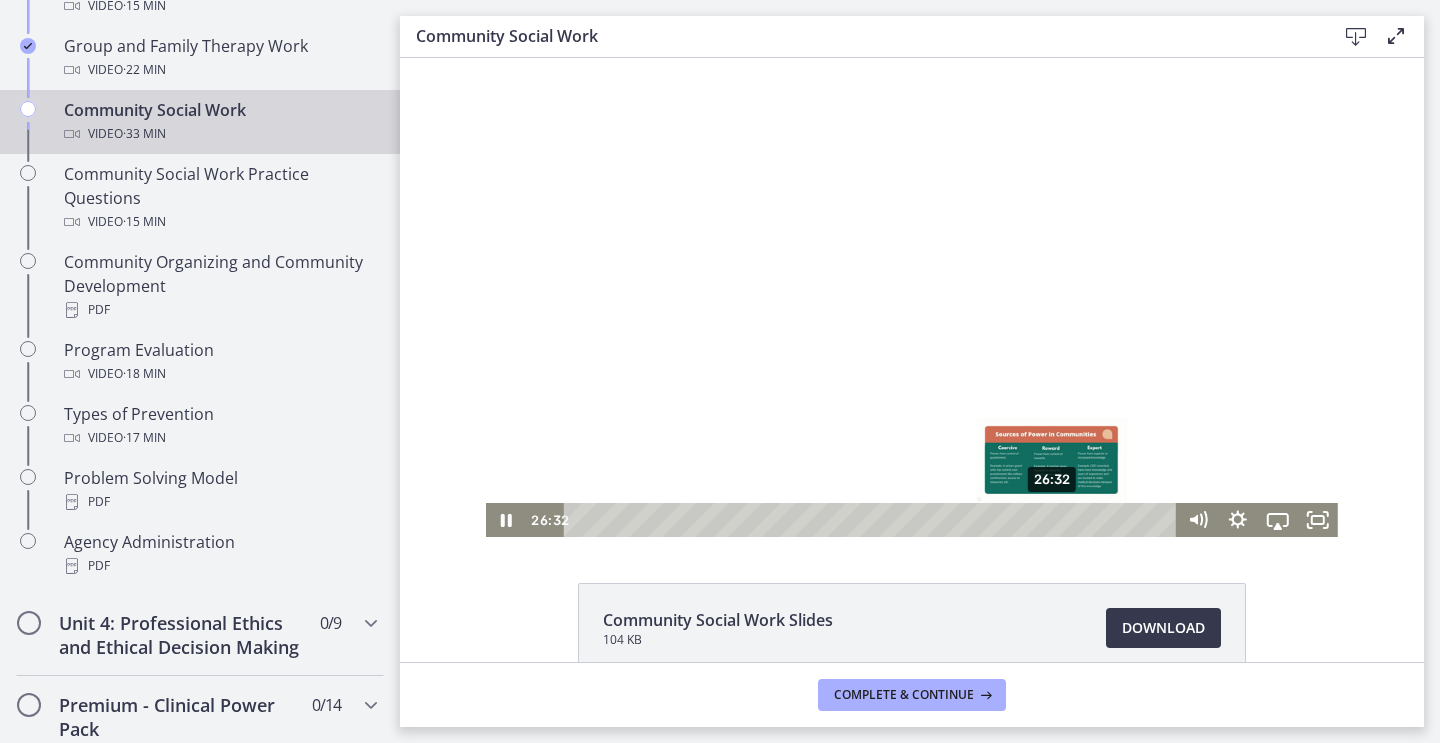click at bounding box center [1051, 519] 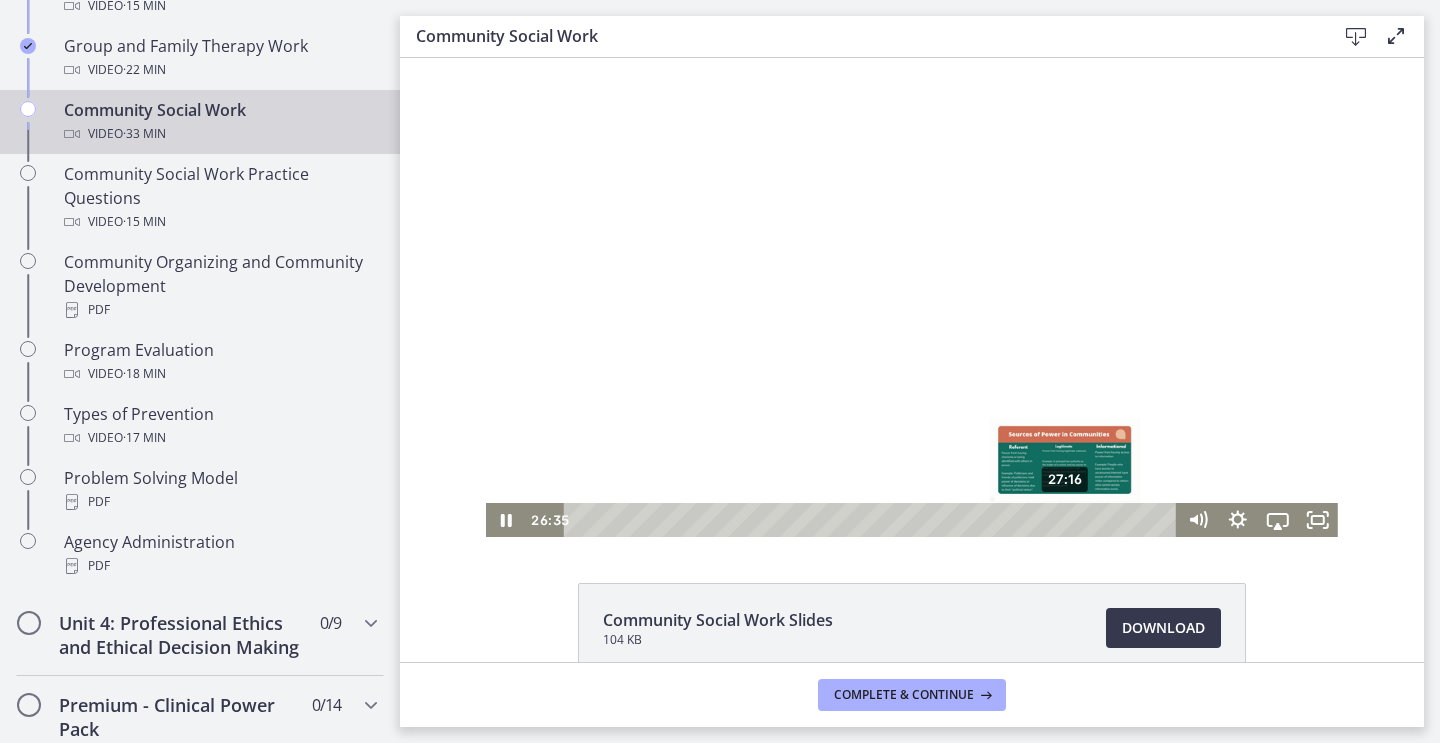click on "27:16" at bounding box center (873, 520) 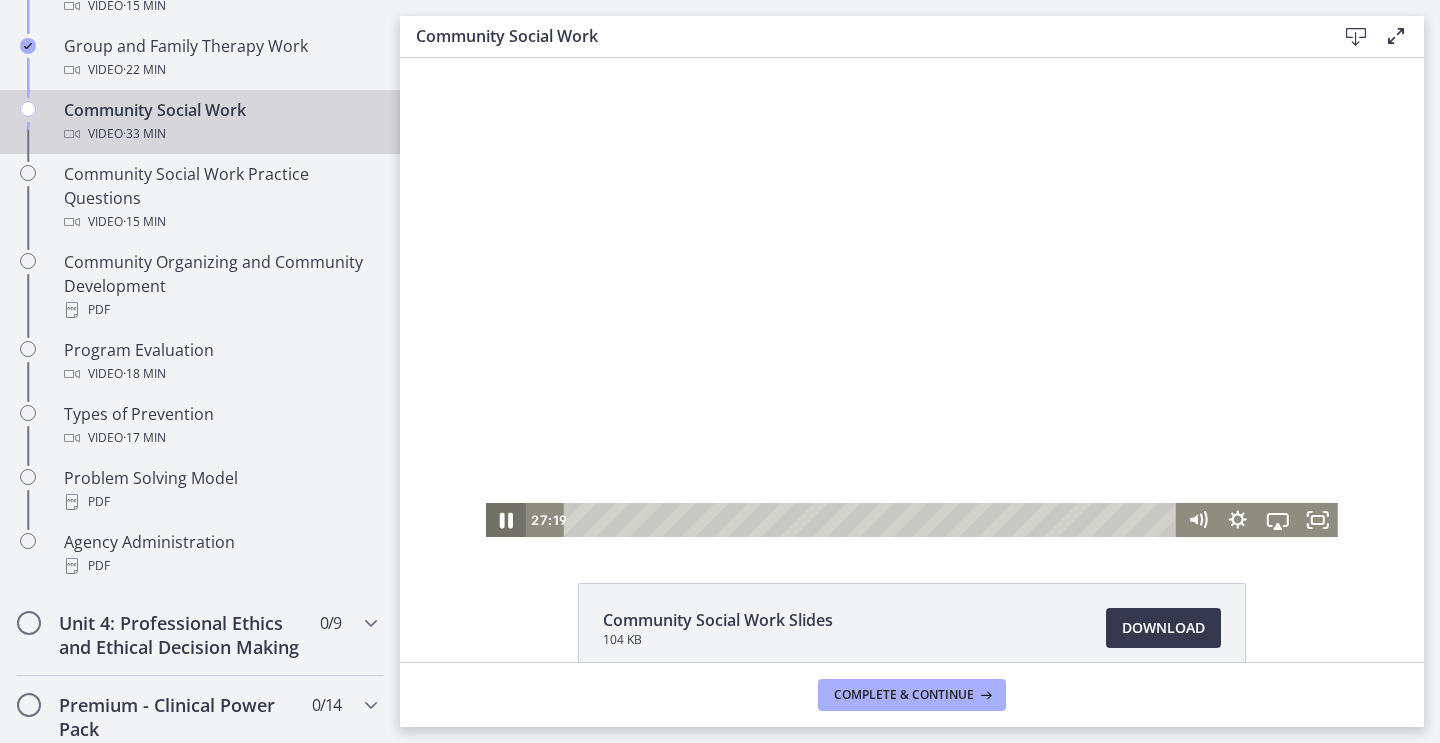click 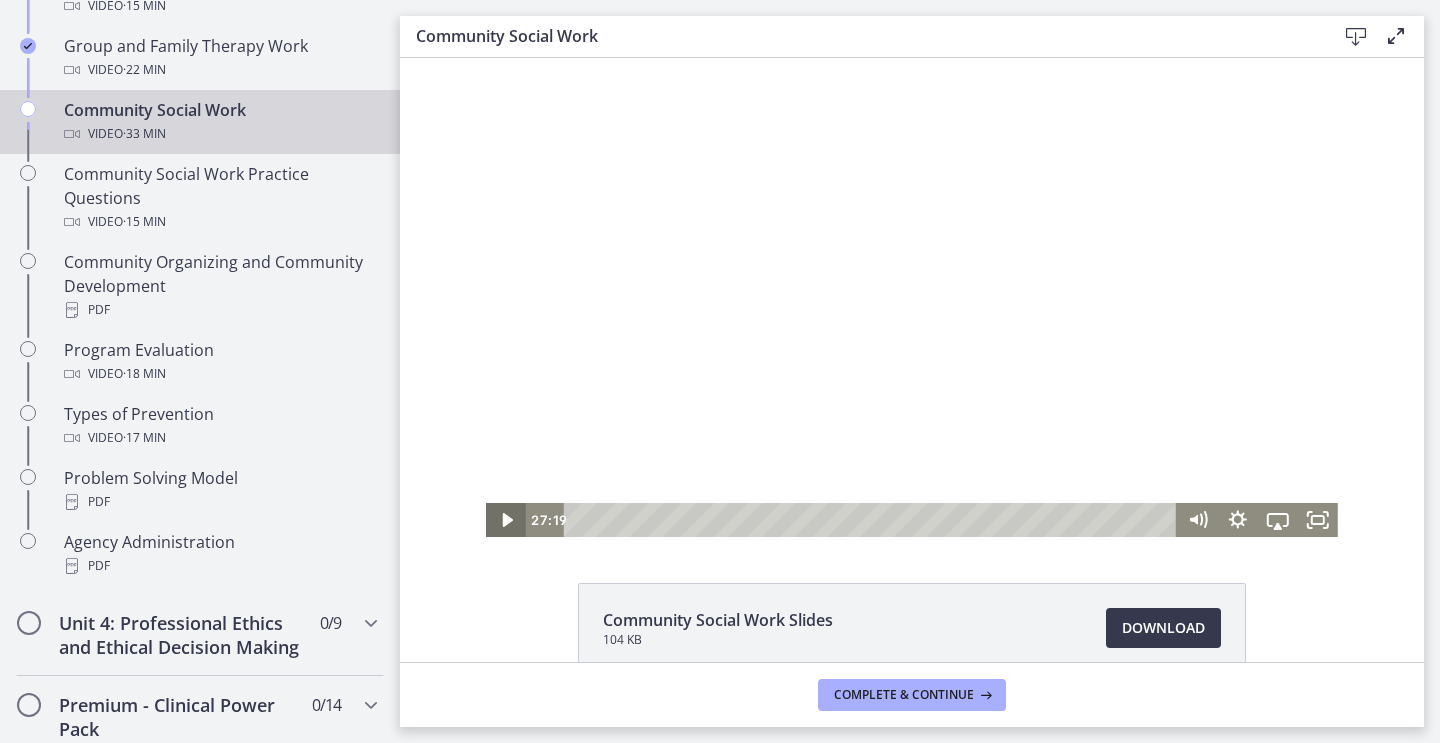 click 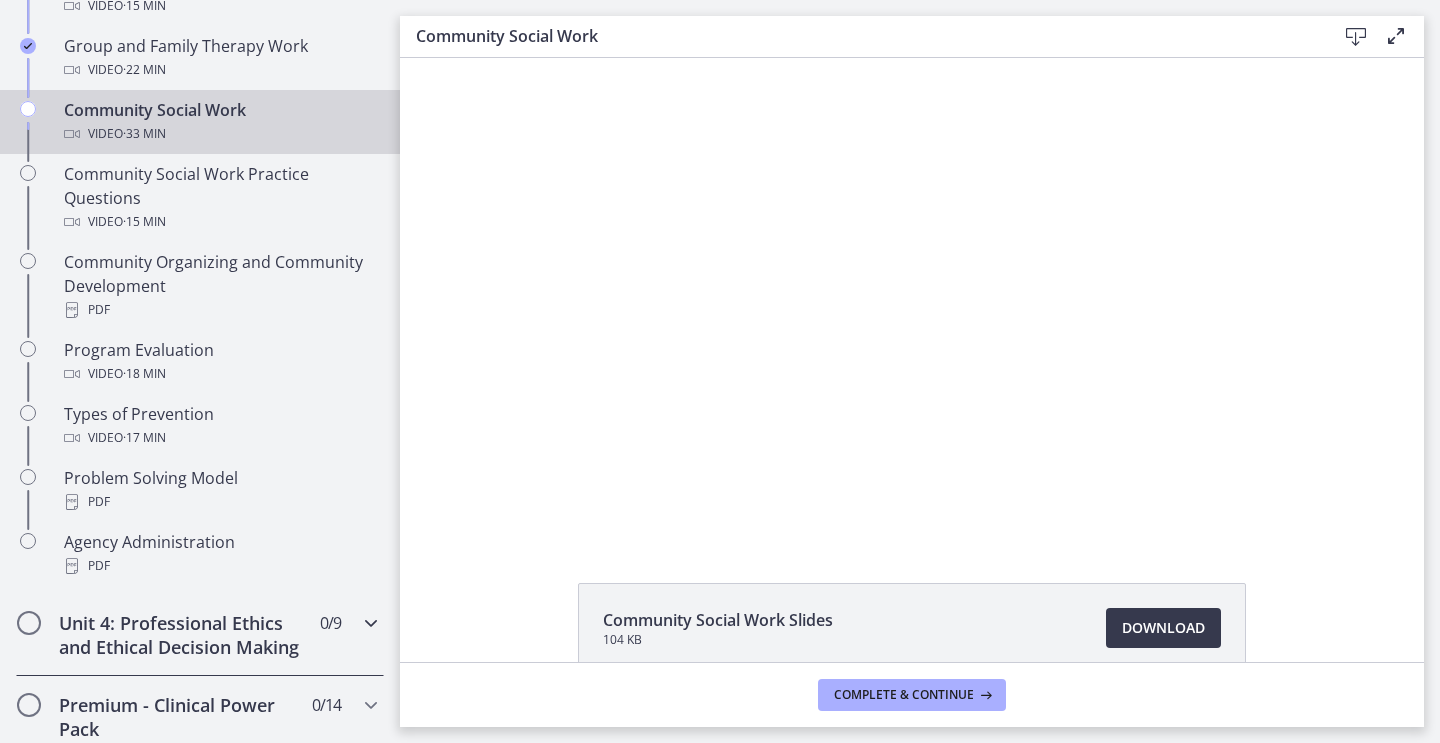 click at bounding box center (371, 623) 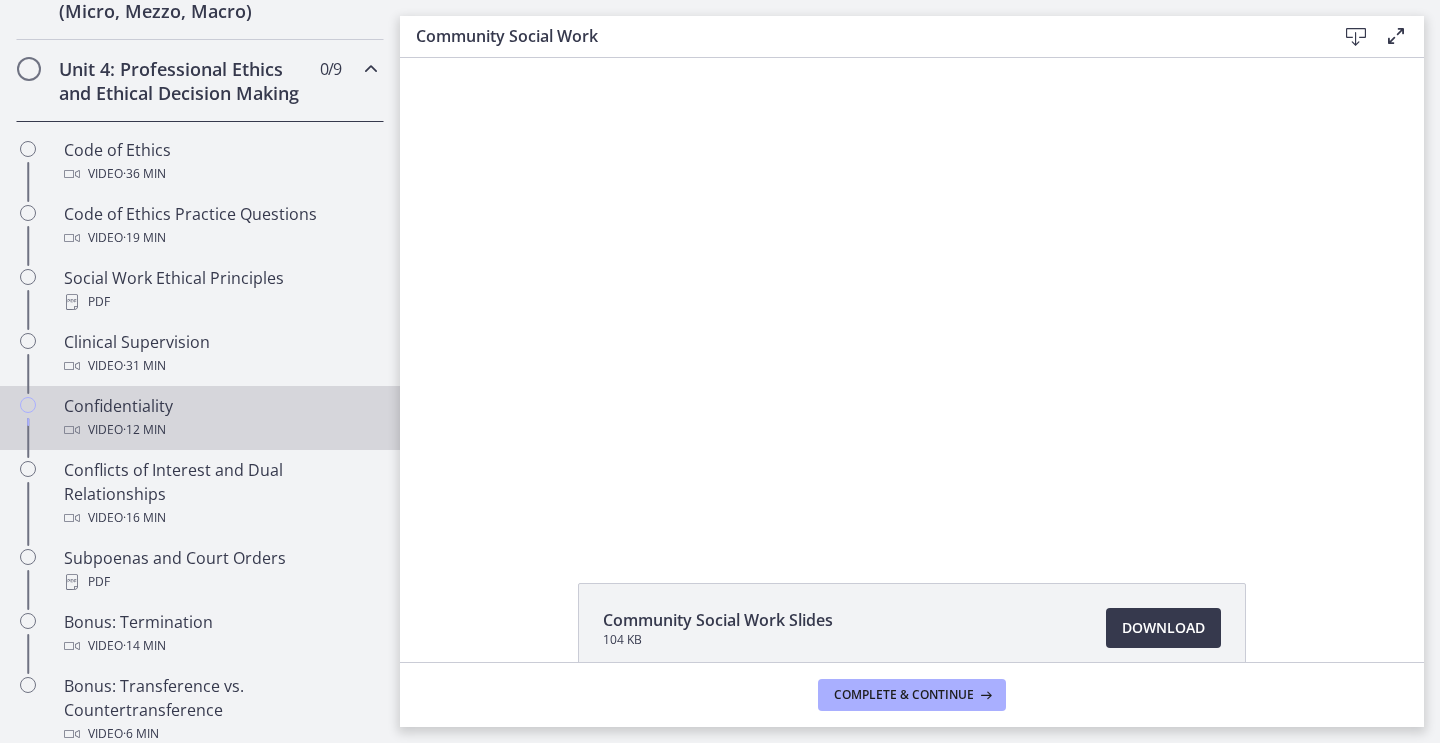 scroll, scrollTop: 851, scrollLeft: 0, axis: vertical 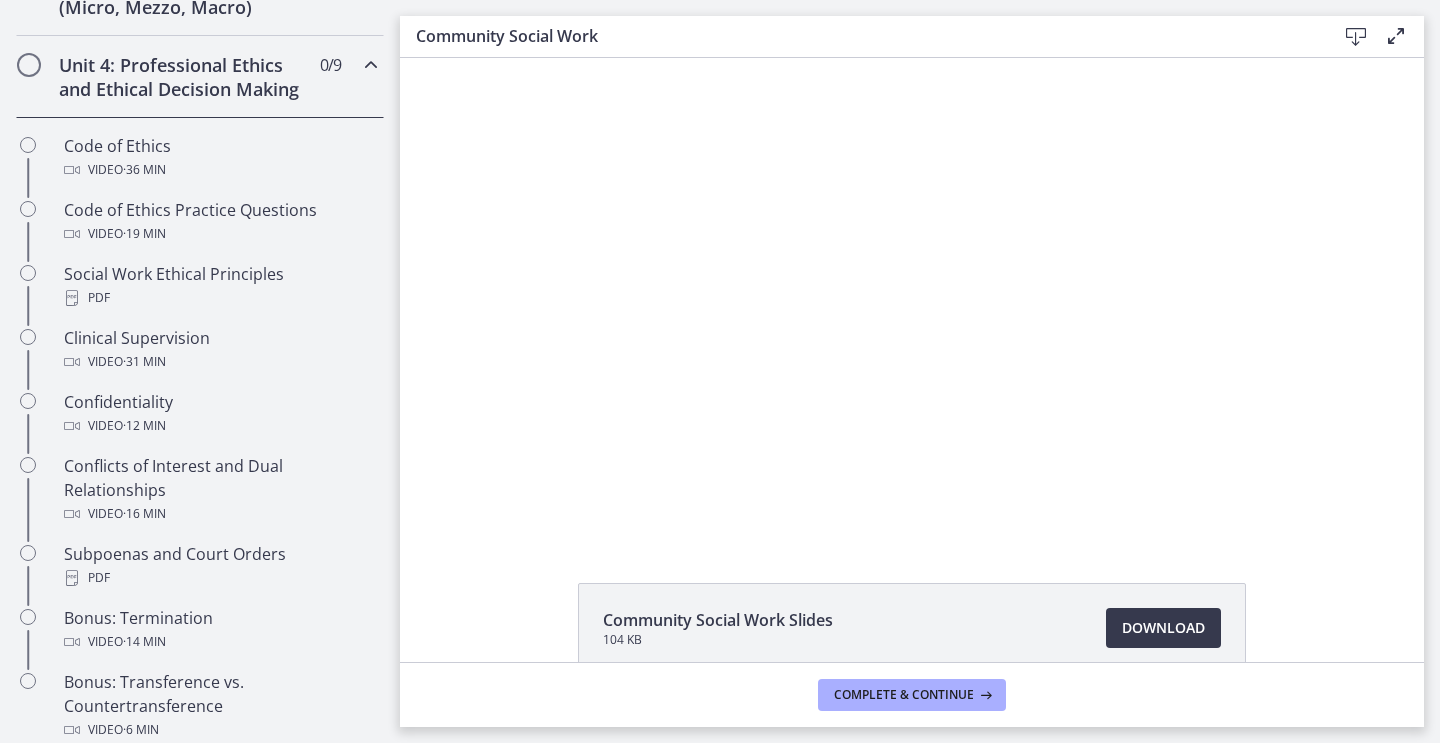 click at bounding box center (912, 297) 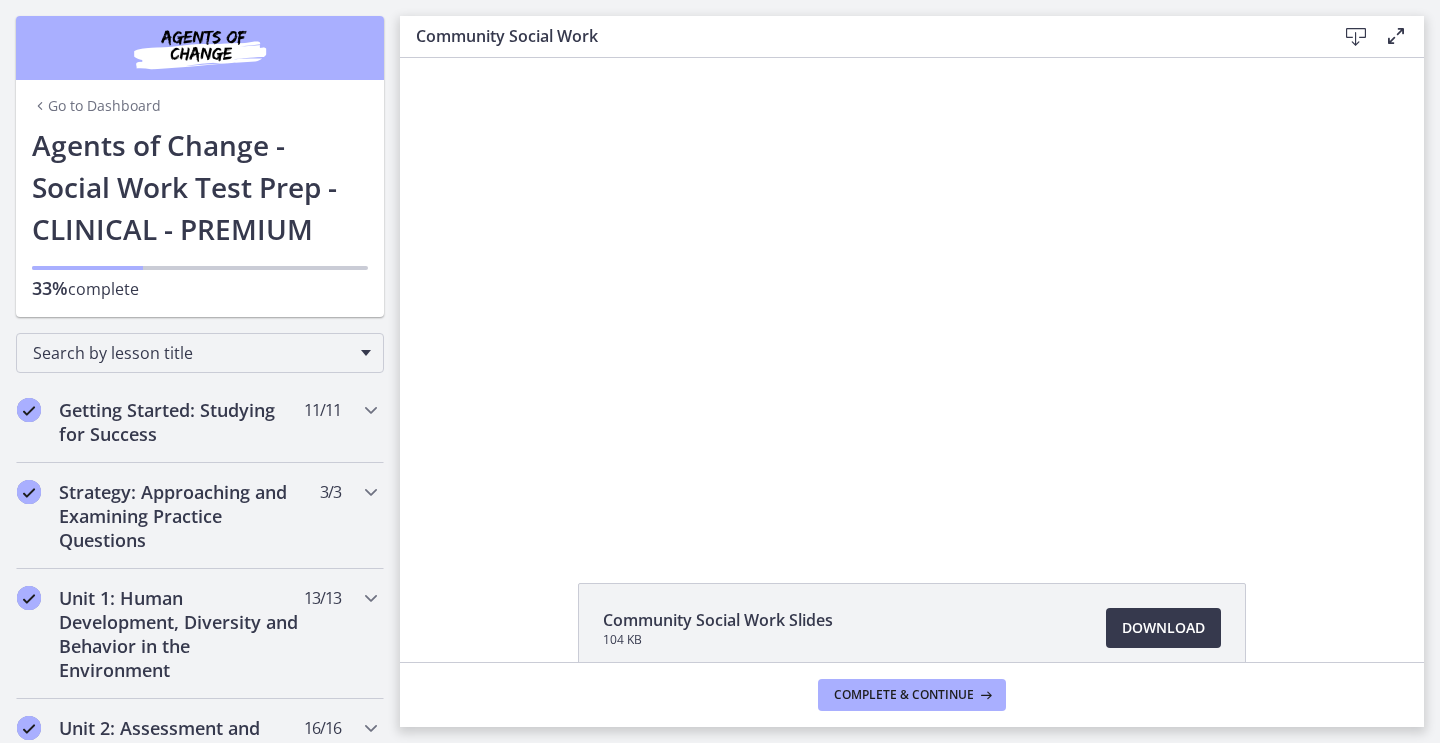 scroll, scrollTop: 0, scrollLeft: 0, axis: both 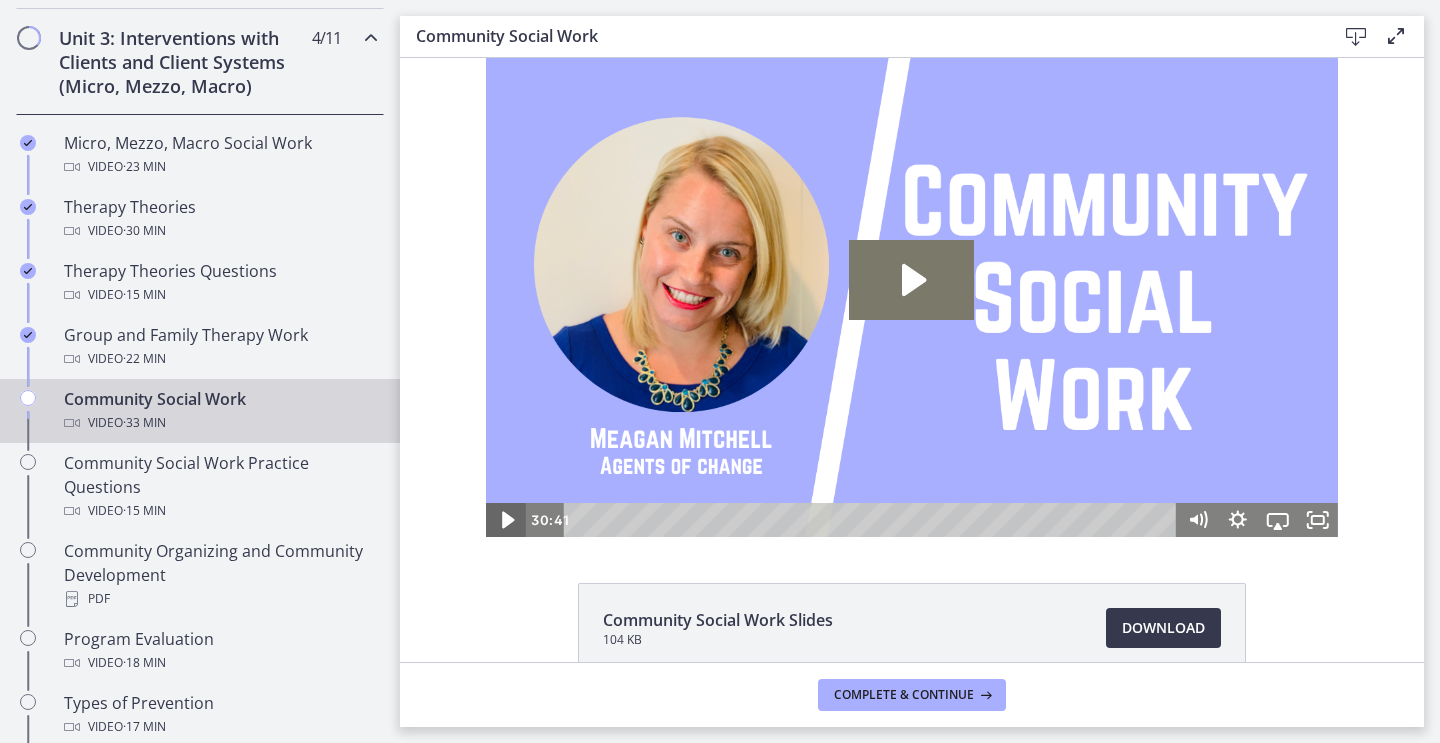 click 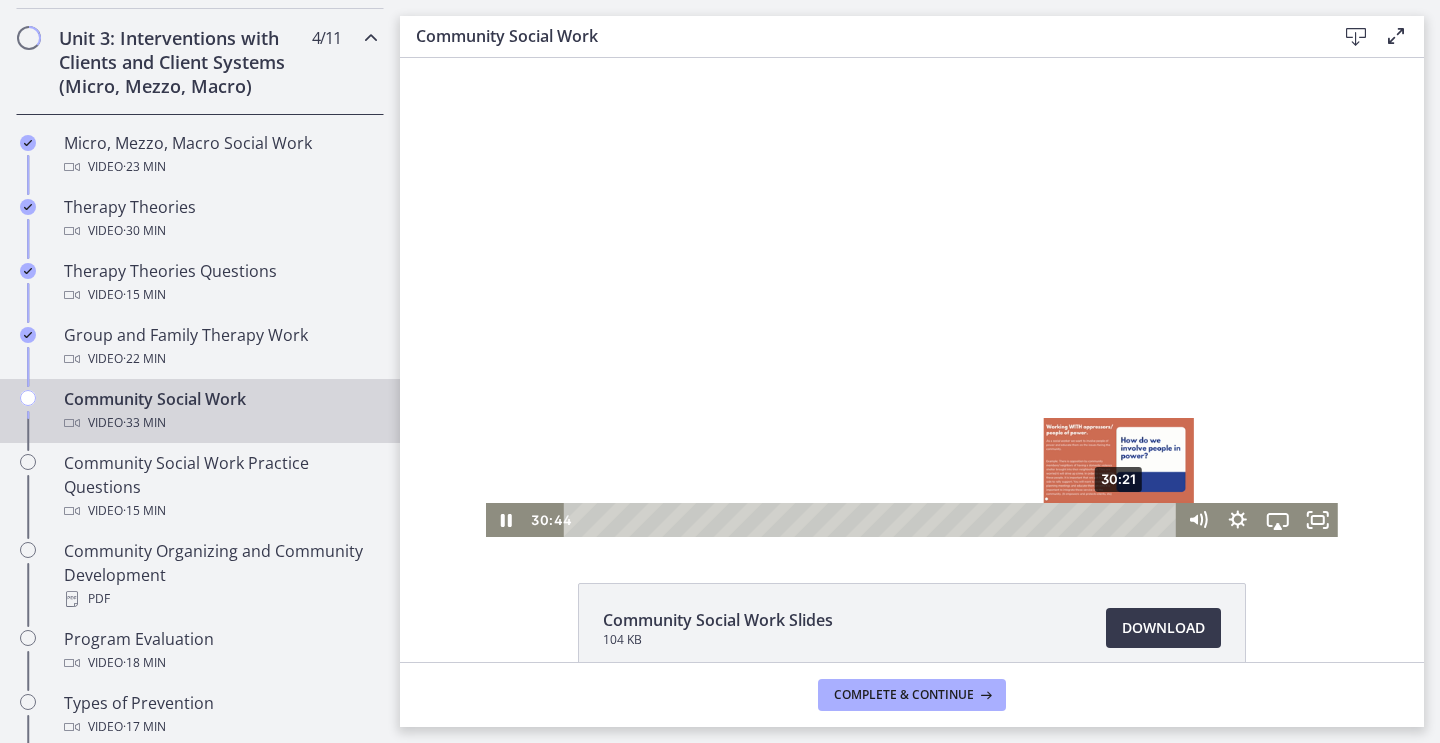 click at bounding box center (1125, 519) 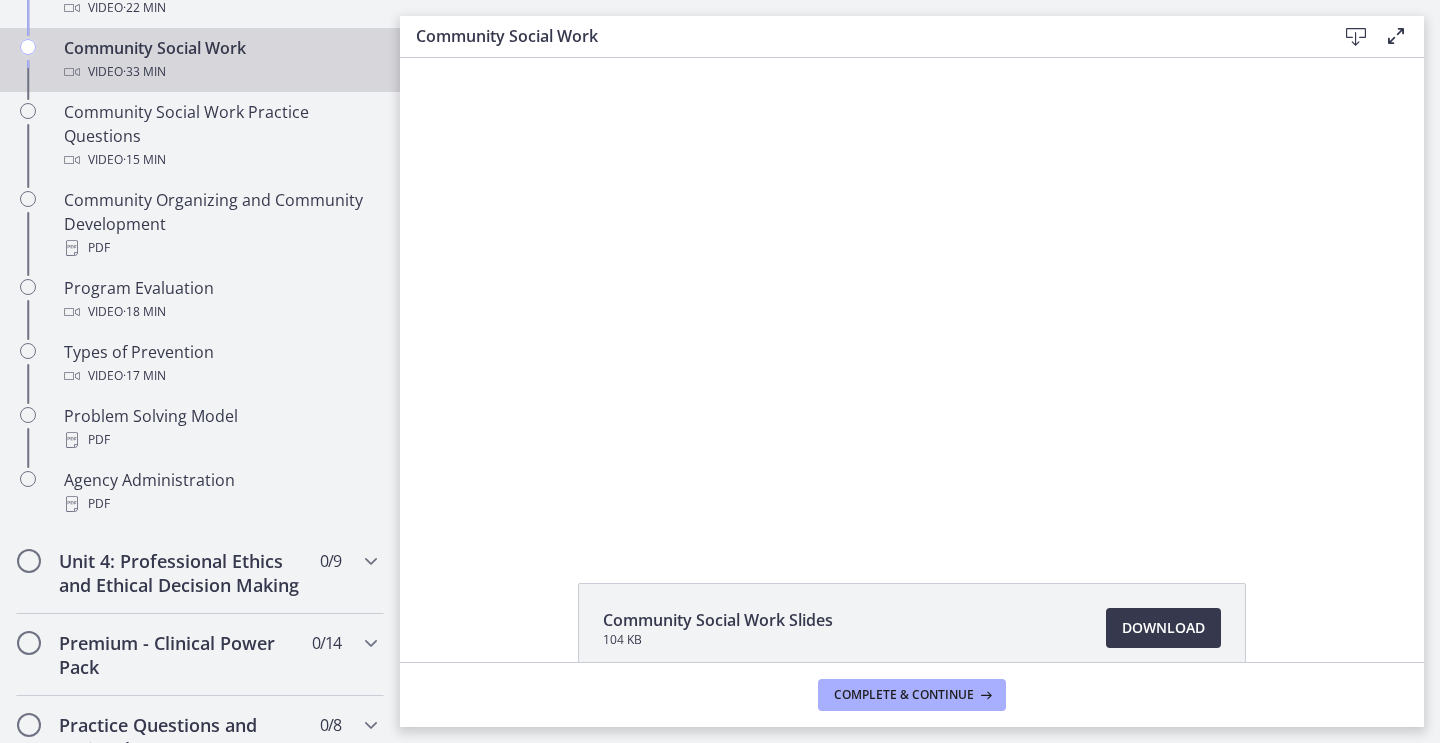 scroll, scrollTop: 1134, scrollLeft: 0, axis: vertical 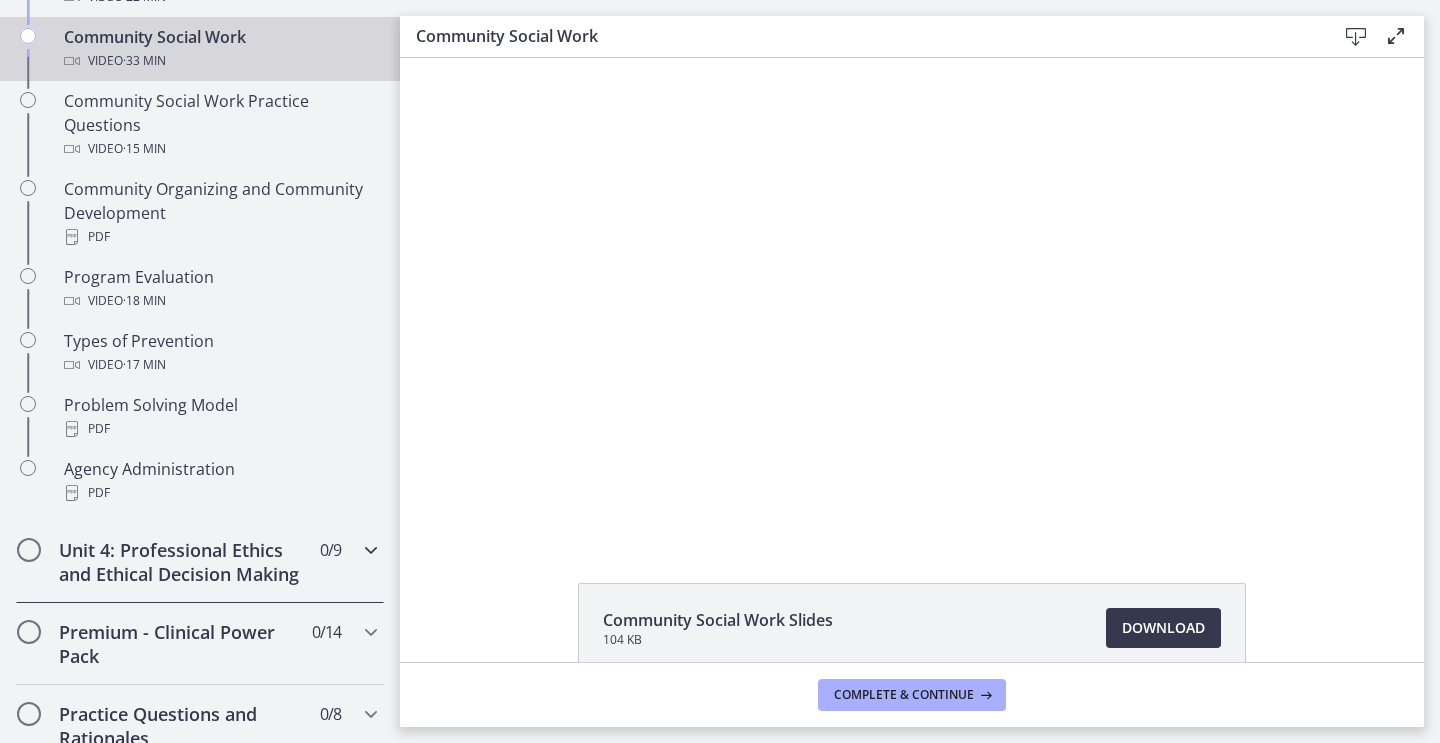 click on "Unit 4: Professional Ethics and Ethical Decision Making" at bounding box center (181, 562) 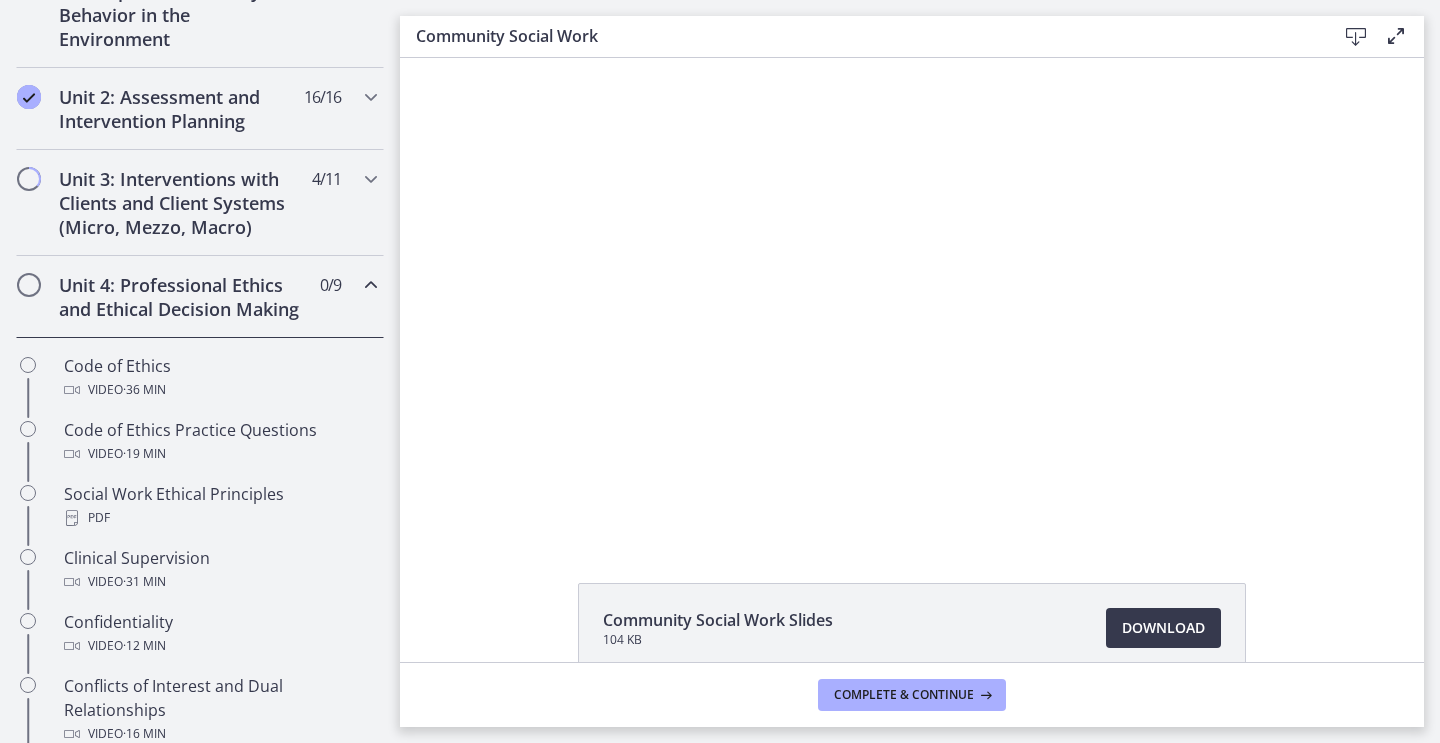 scroll, scrollTop: 629, scrollLeft: 0, axis: vertical 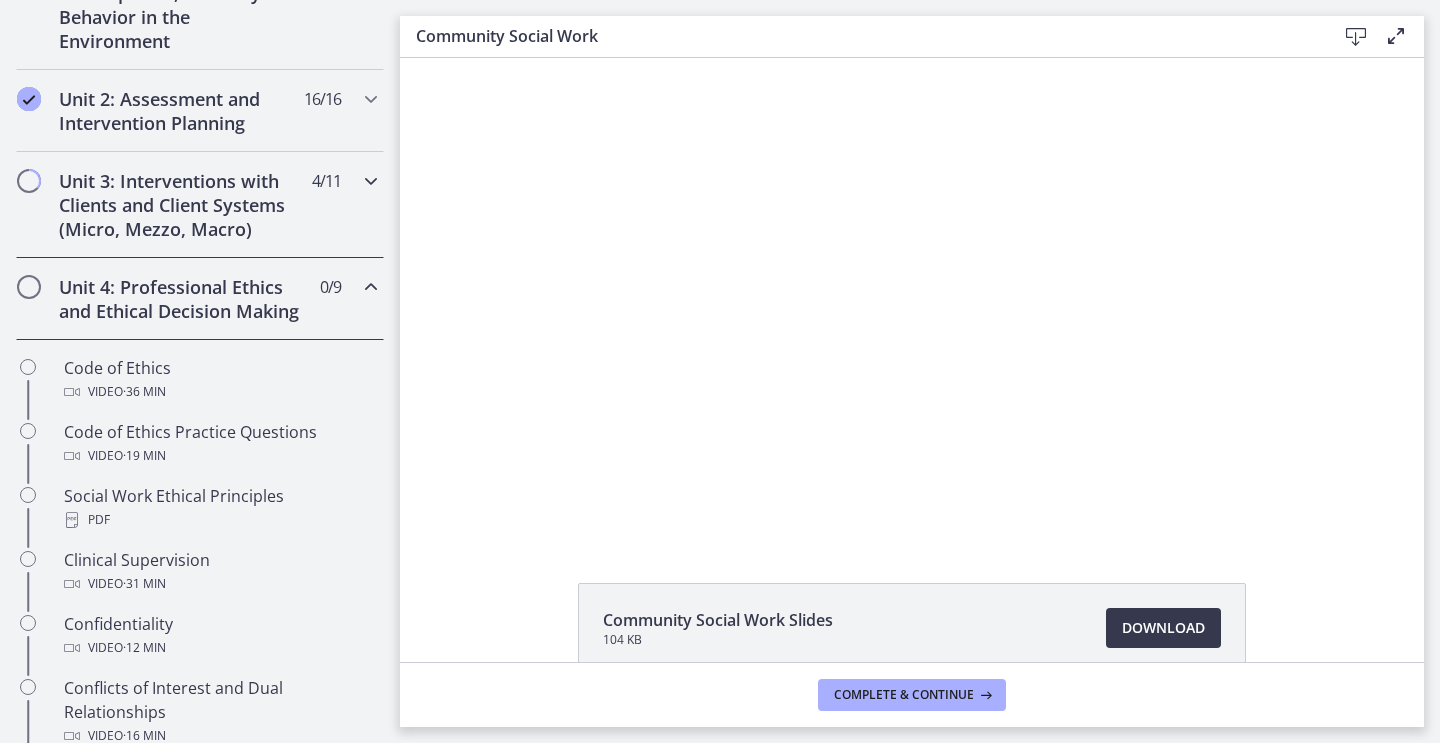 click on "Unit 3: Interventions with Clients and Client Systems (Micro, Mezzo, Macro)" at bounding box center [181, 205] 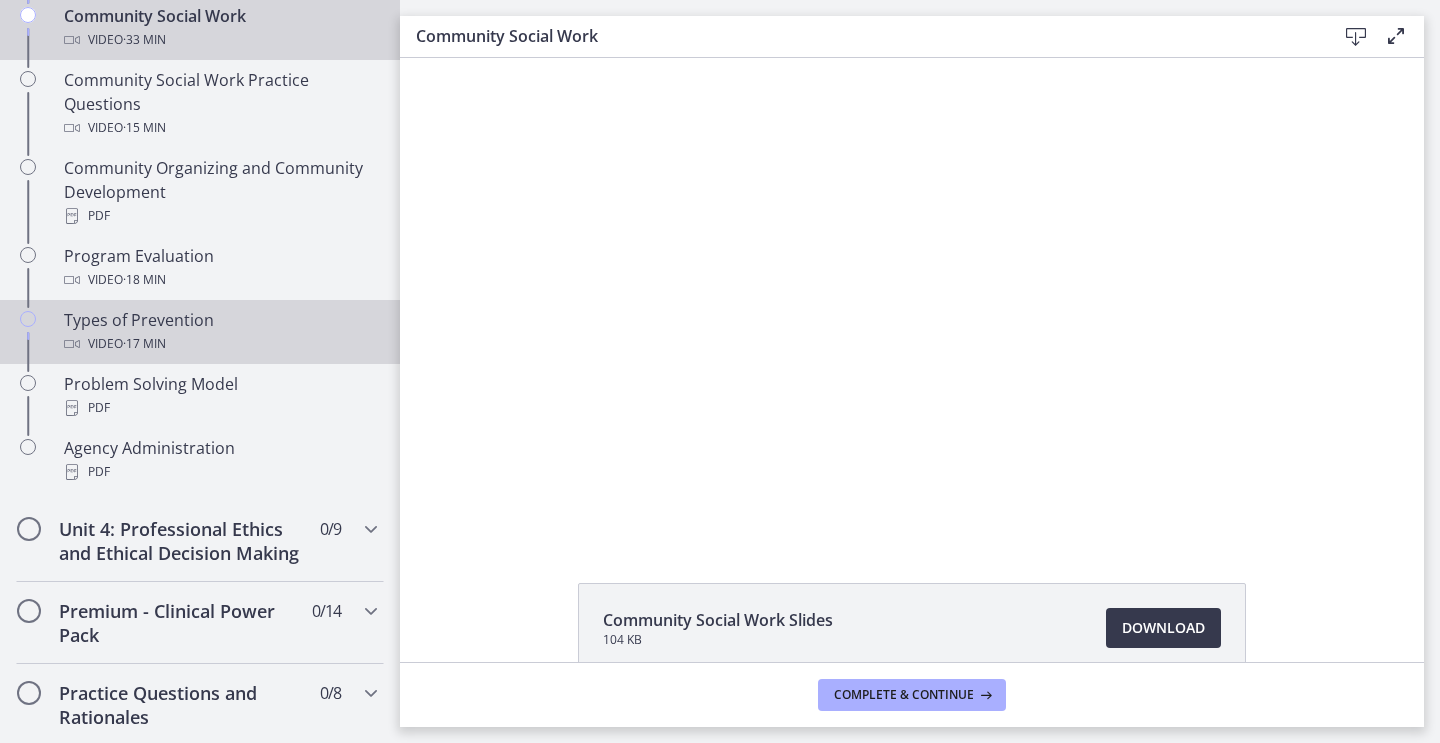scroll, scrollTop: 1163, scrollLeft: 0, axis: vertical 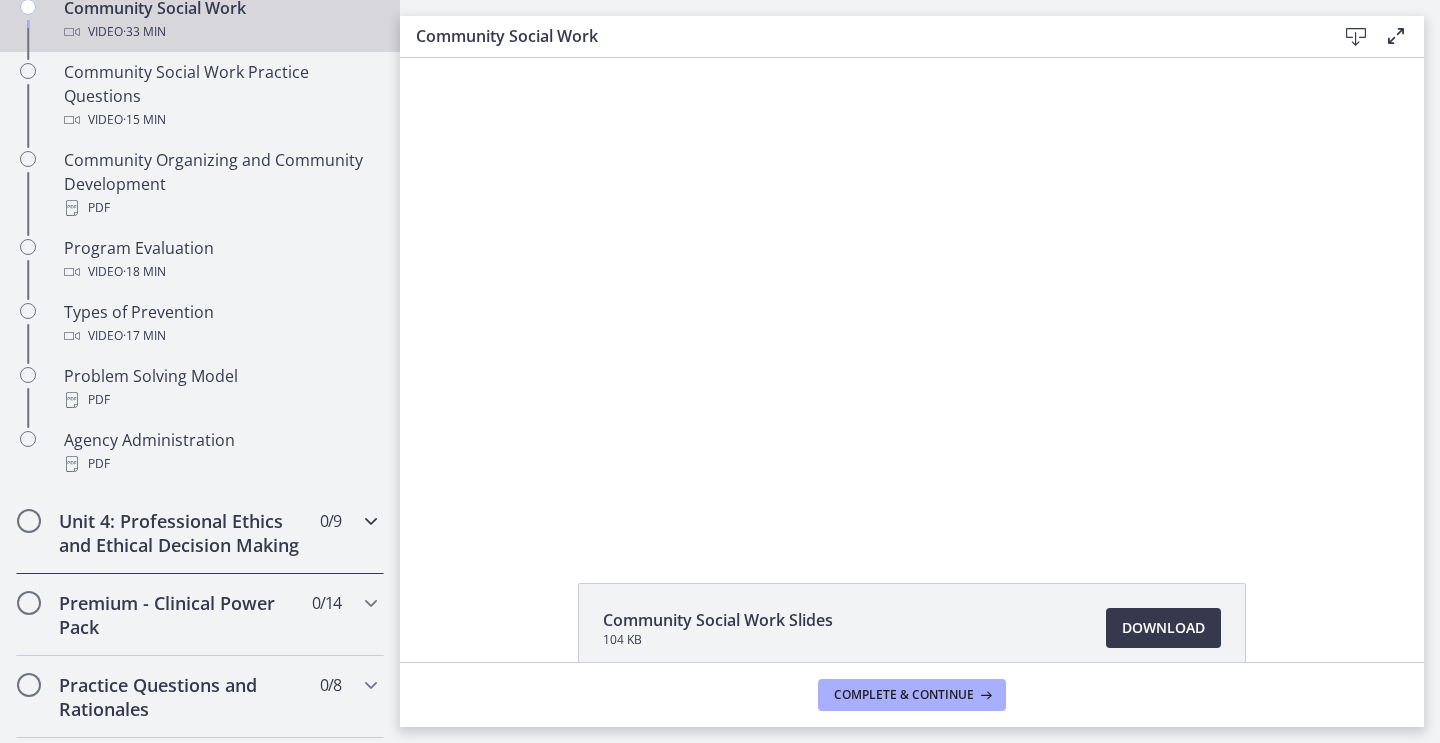 click on "Unit 4: Professional Ethics and Ethical Decision Making" at bounding box center (181, 533) 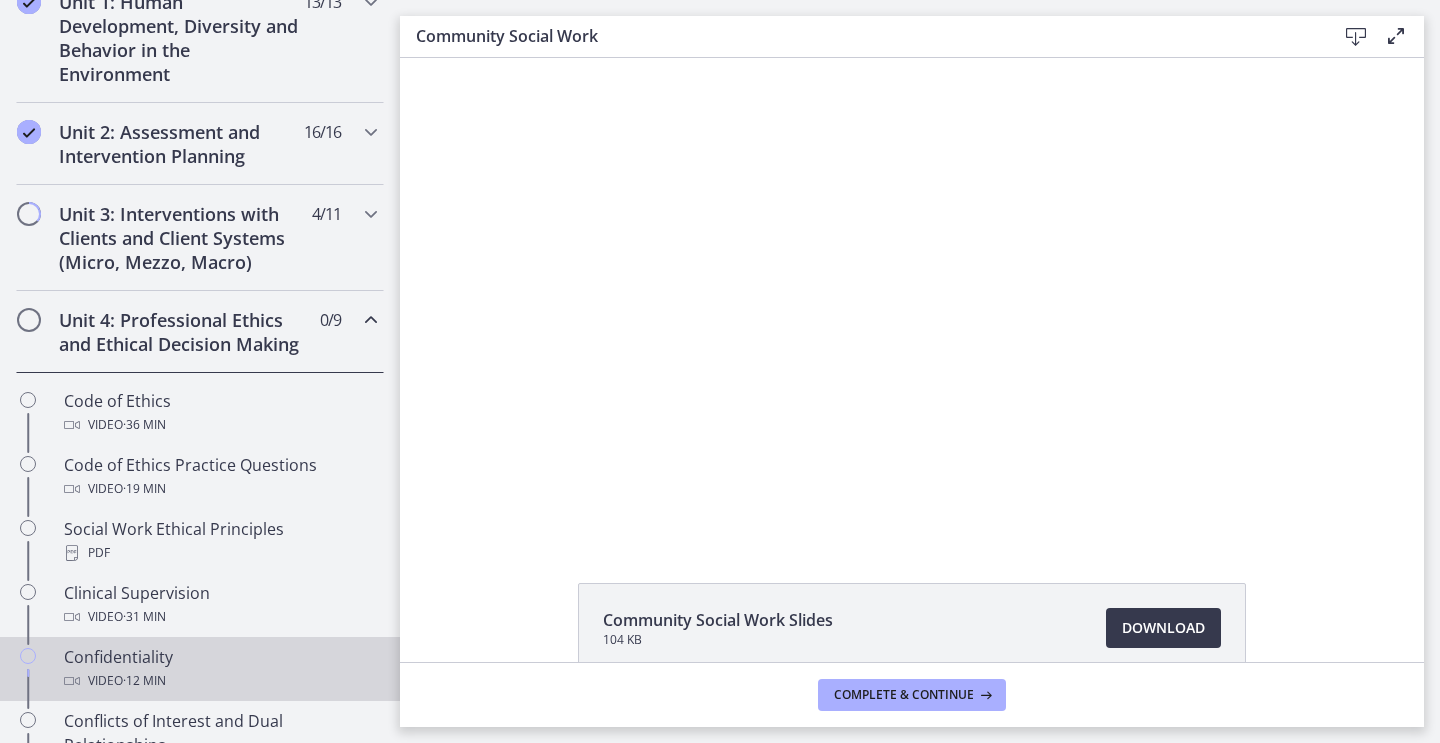 scroll, scrollTop: 582, scrollLeft: 0, axis: vertical 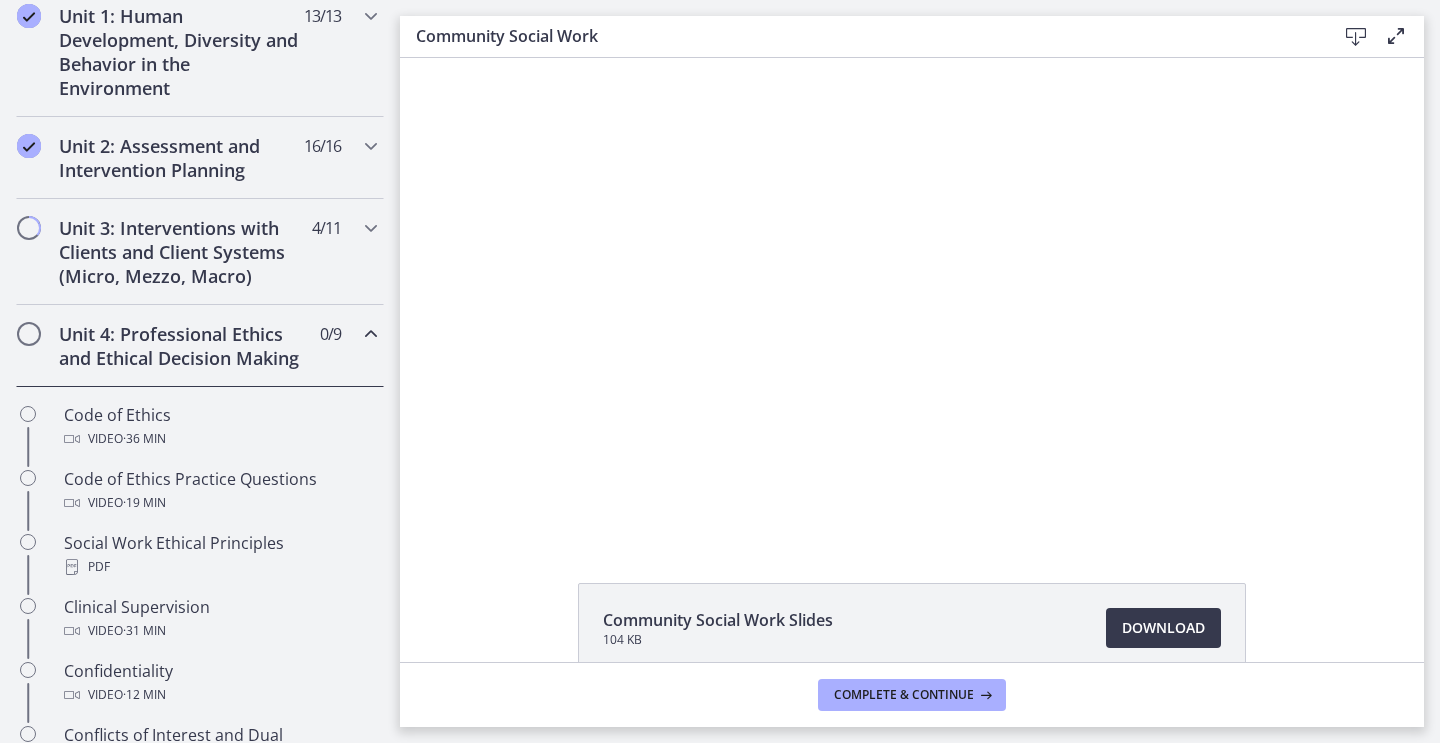 click on "Unit 4: Professional Ethics and Ethical Decision Making
0  /  9
Completed" at bounding box center [200, 346] 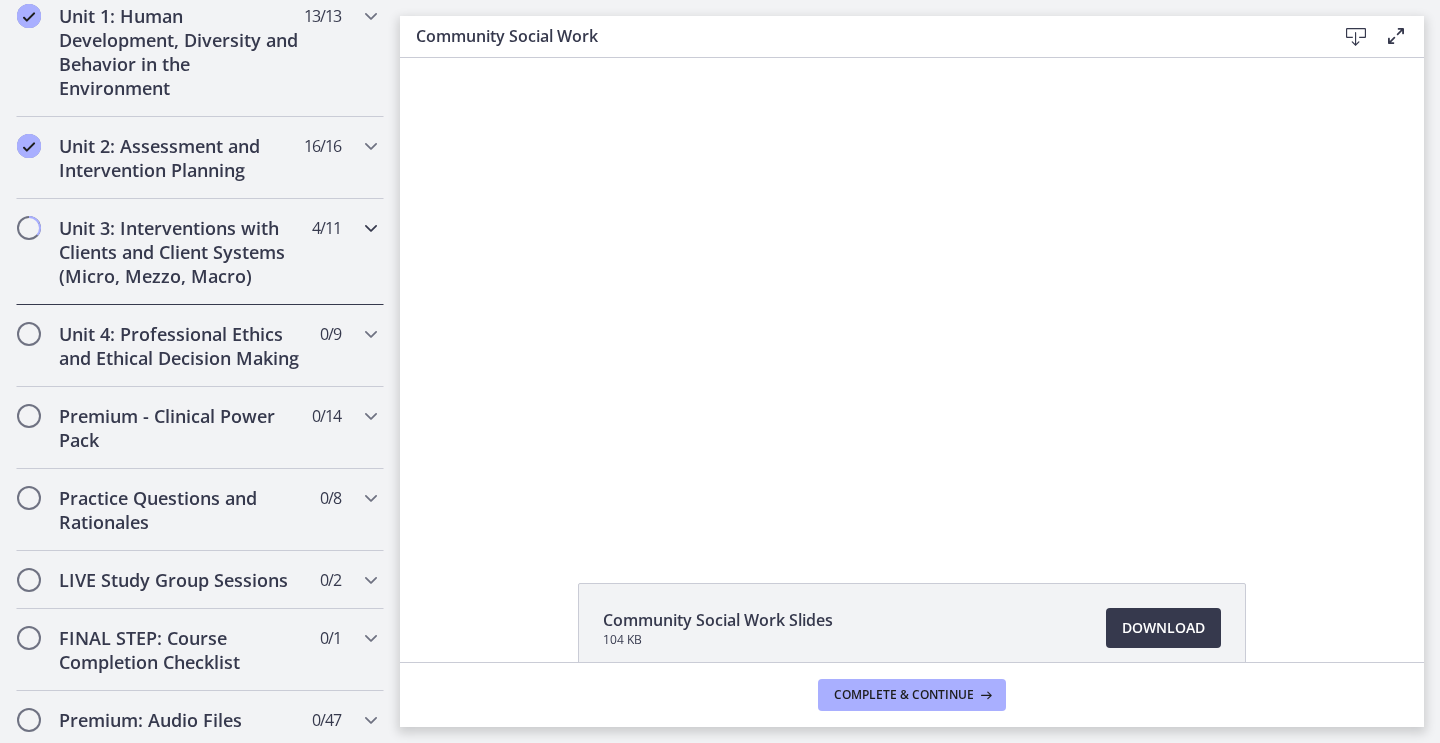click on "Unit 3: Interventions with Clients and Client Systems (Micro, Mezzo, Macro)
4  /  11
Completed" at bounding box center [200, 252] 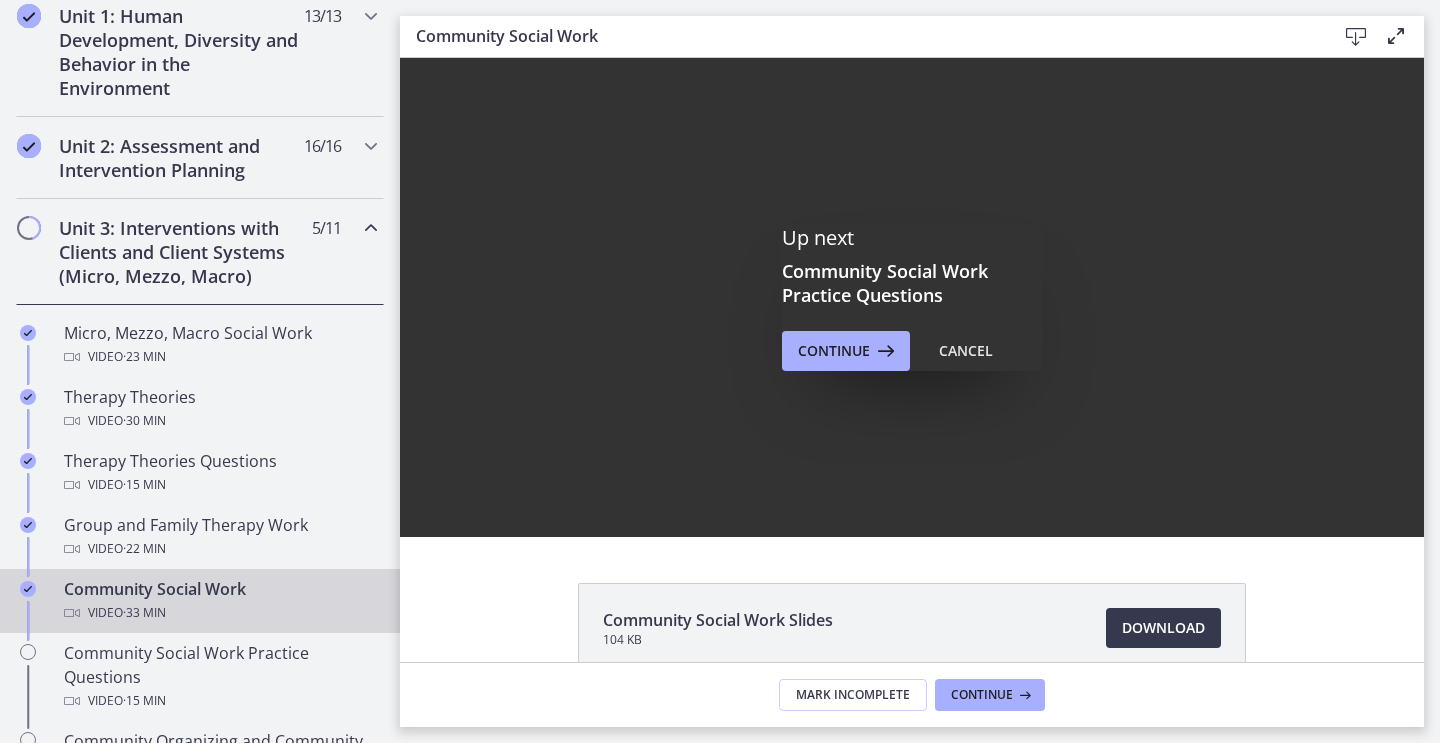 scroll, scrollTop: 0, scrollLeft: 0, axis: both 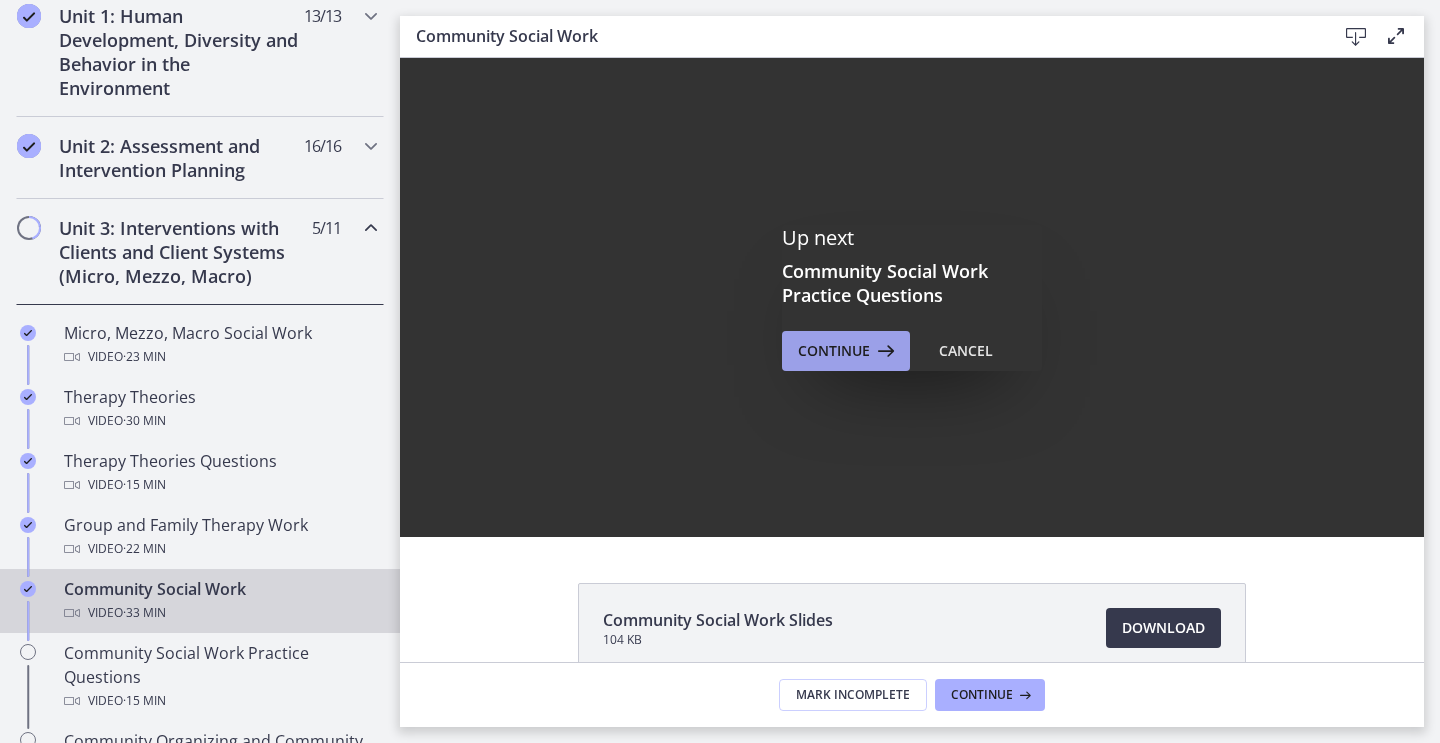 click on "Continue" at bounding box center [834, 351] 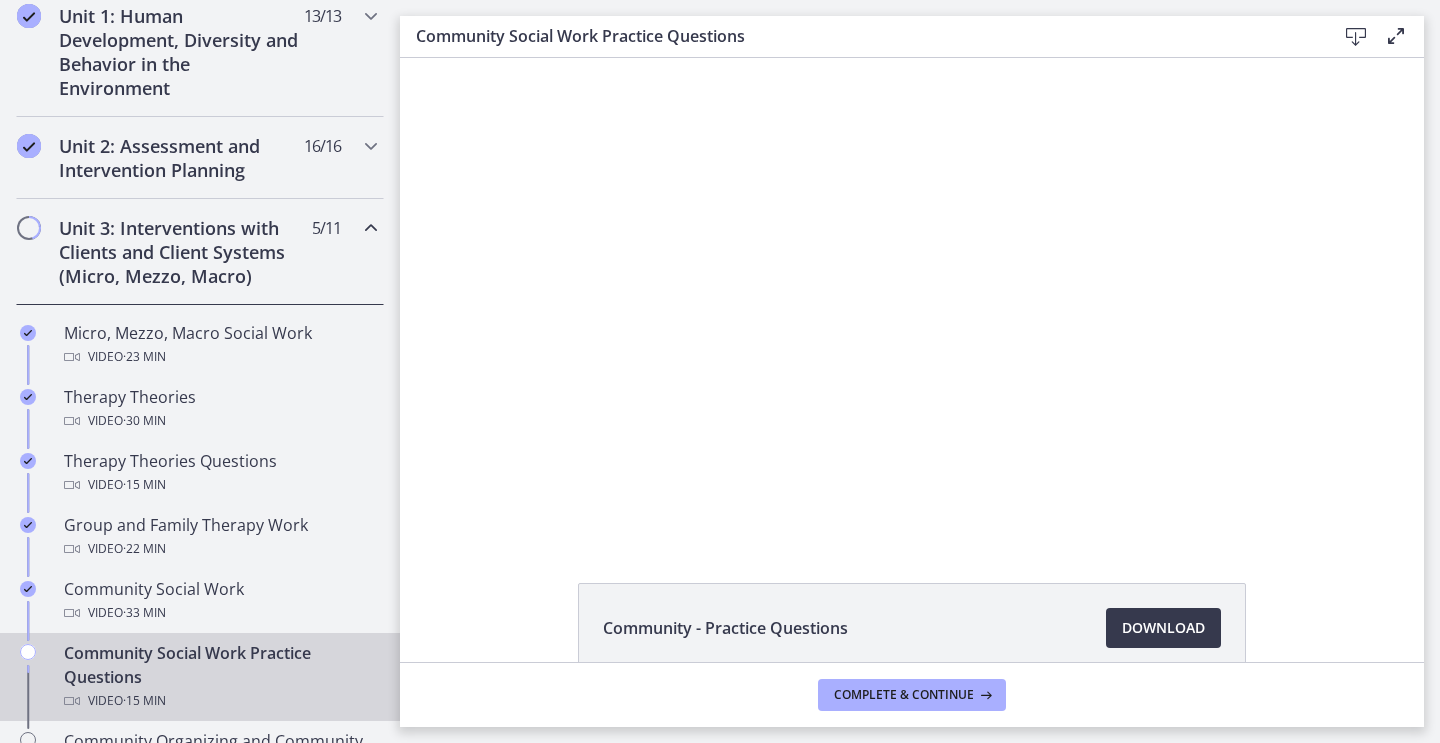 scroll, scrollTop: 0, scrollLeft: 0, axis: both 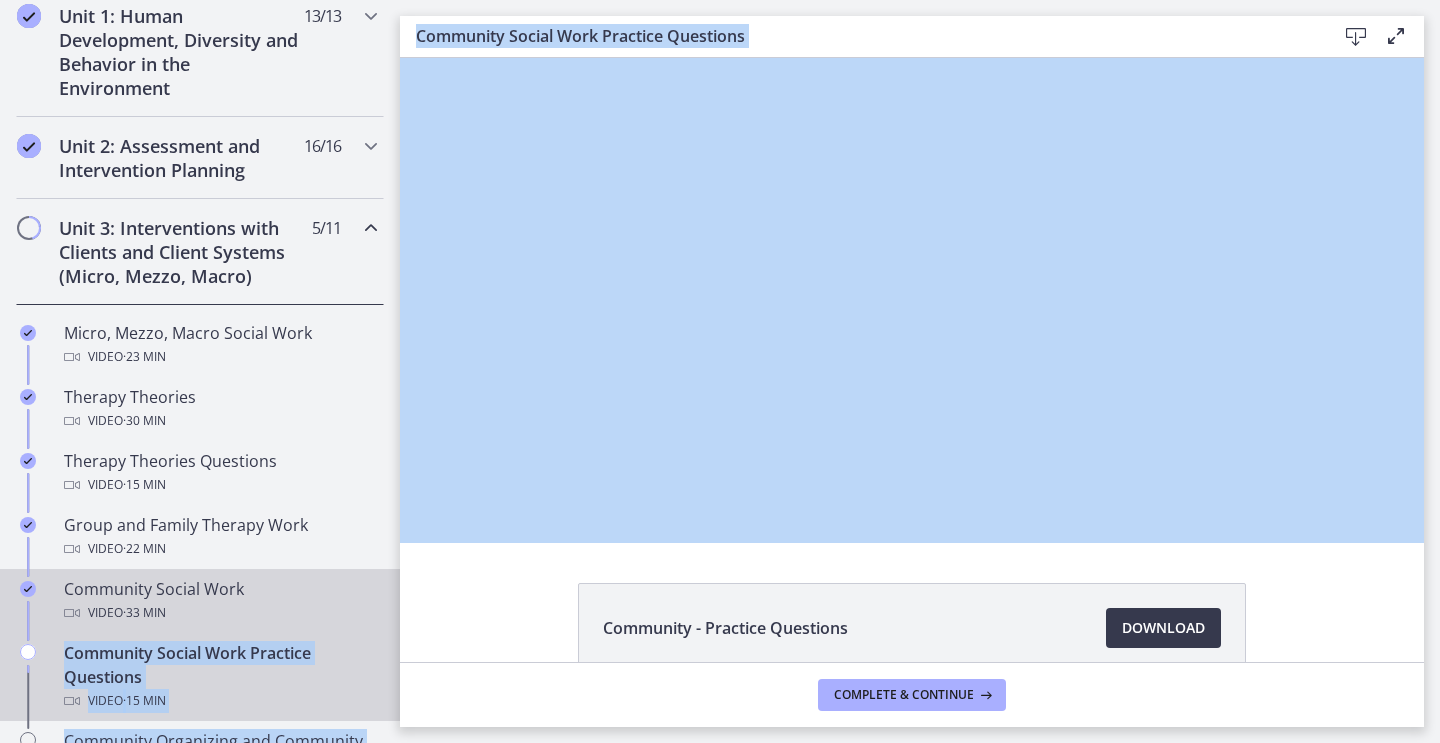 drag, startPoint x: 606, startPoint y: 566, endPoint x: 308, endPoint y: 627, distance: 304.17923 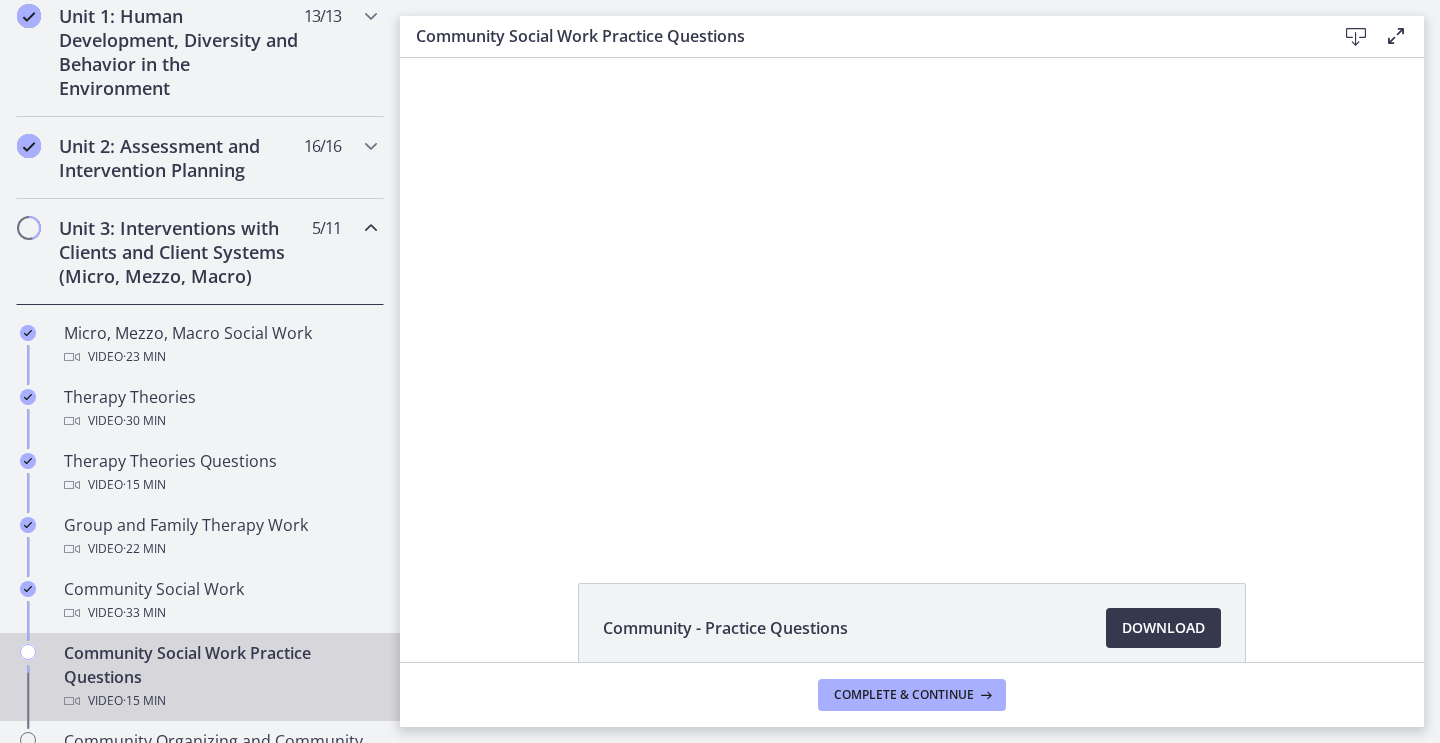 click on "Community - Practice Questions
Download
Opens in a new window" at bounding box center [912, 676] 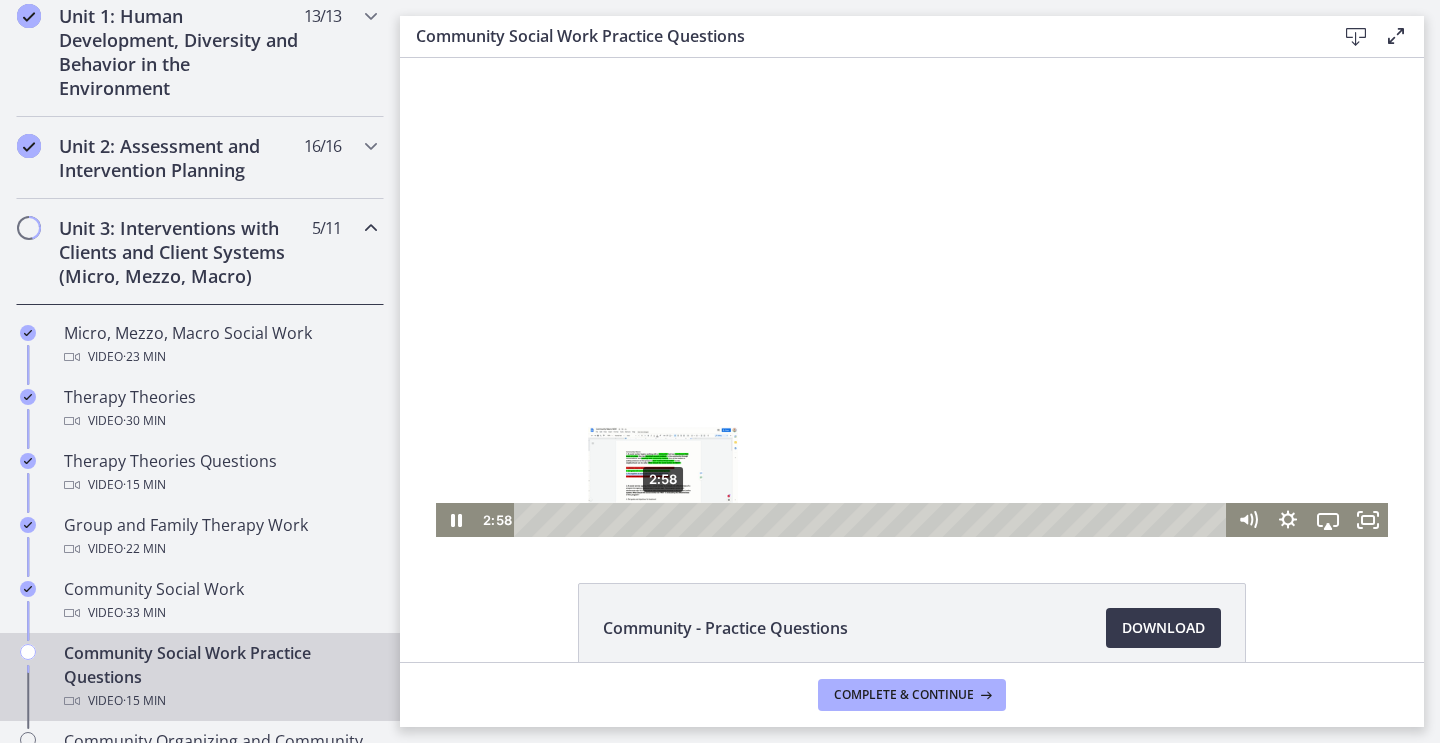 click on "2:58" at bounding box center [873, 520] 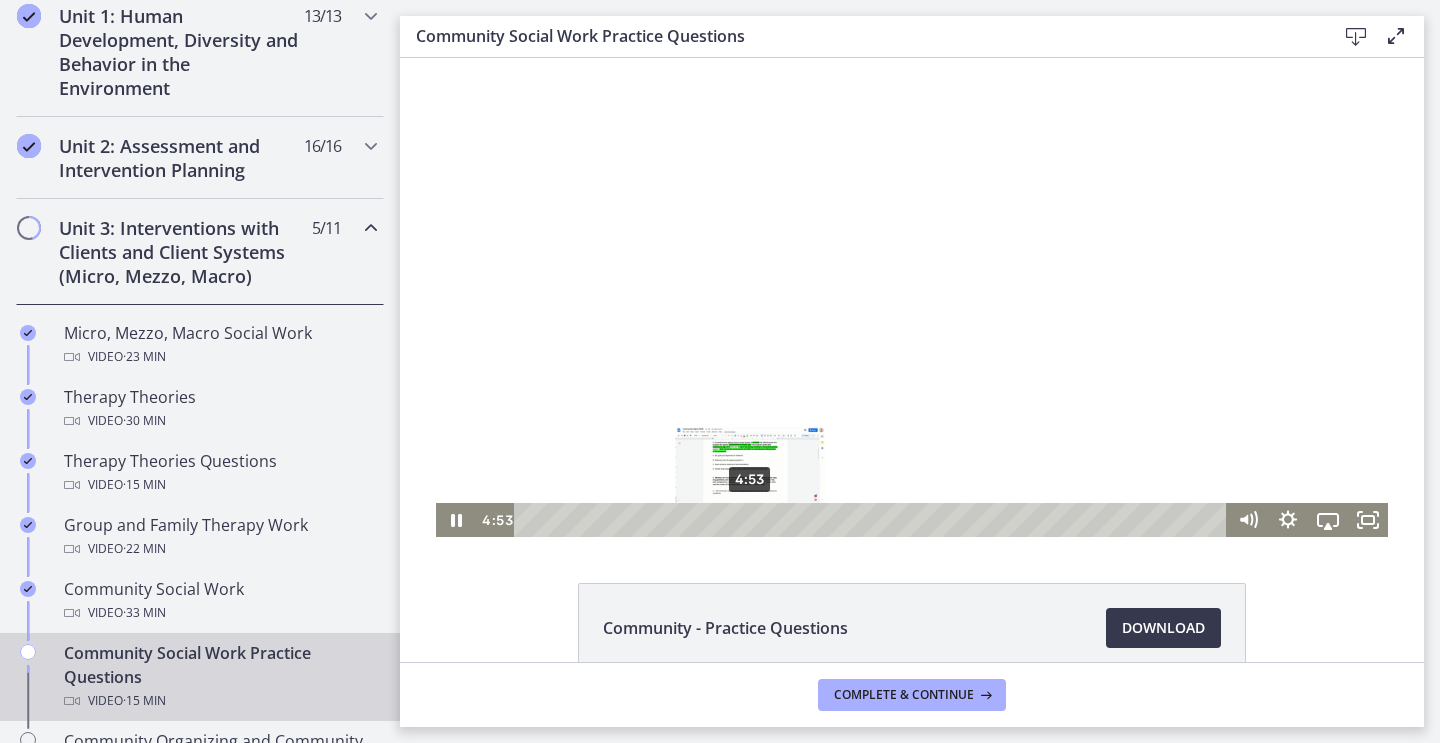 click on "4:53" at bounding box center [873, 520] 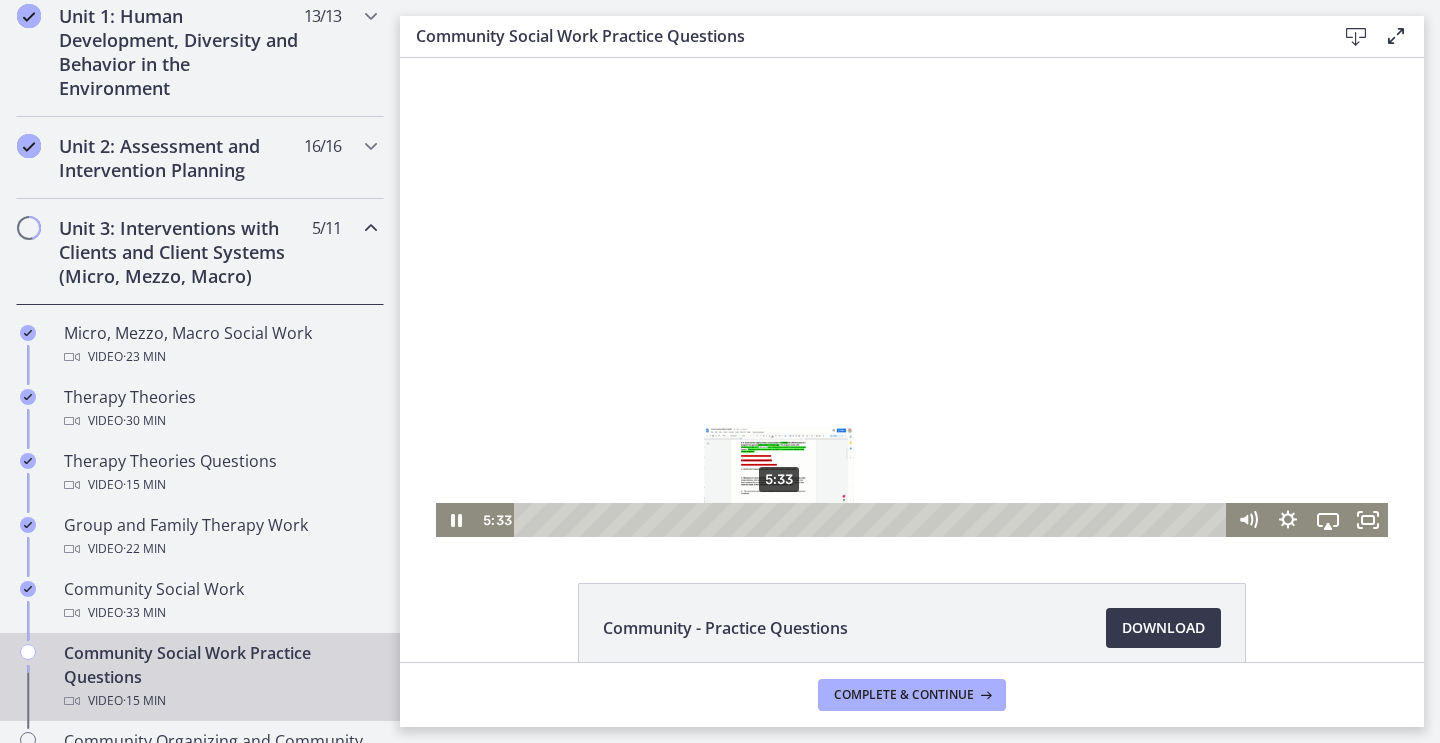 click on "5:33" at bounding box center [873, 520] 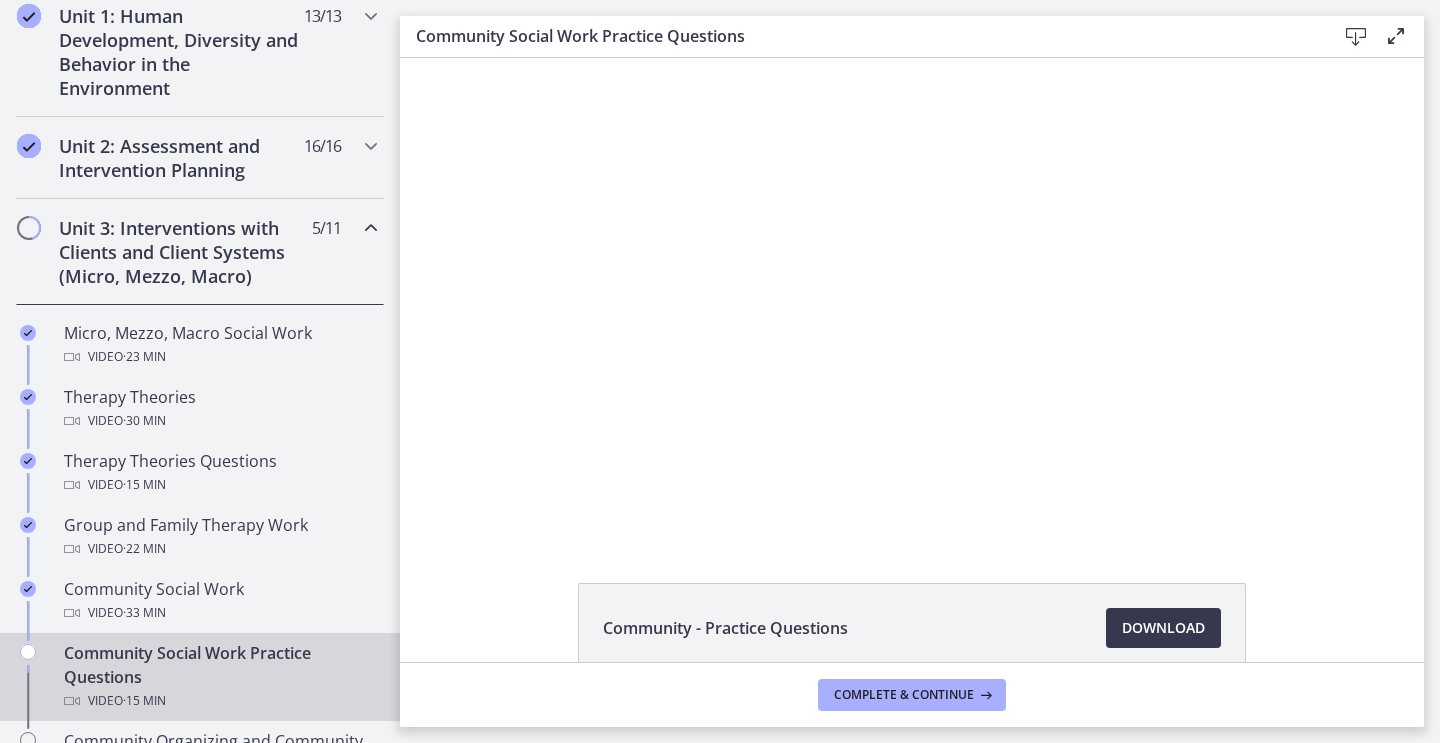 click on "Community - Practice Questions
Download
Opens in a new window" 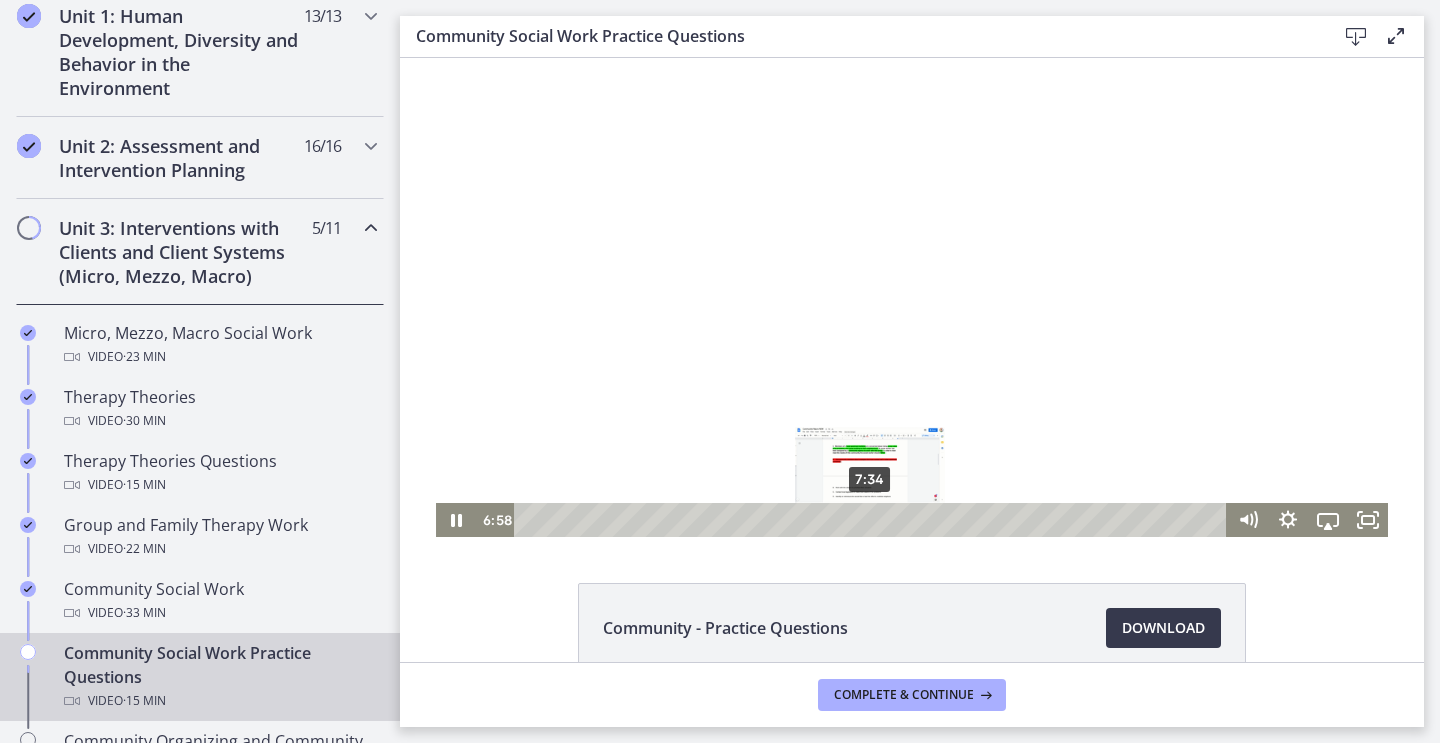 click on "7:34" at bounding box center (873, 520) 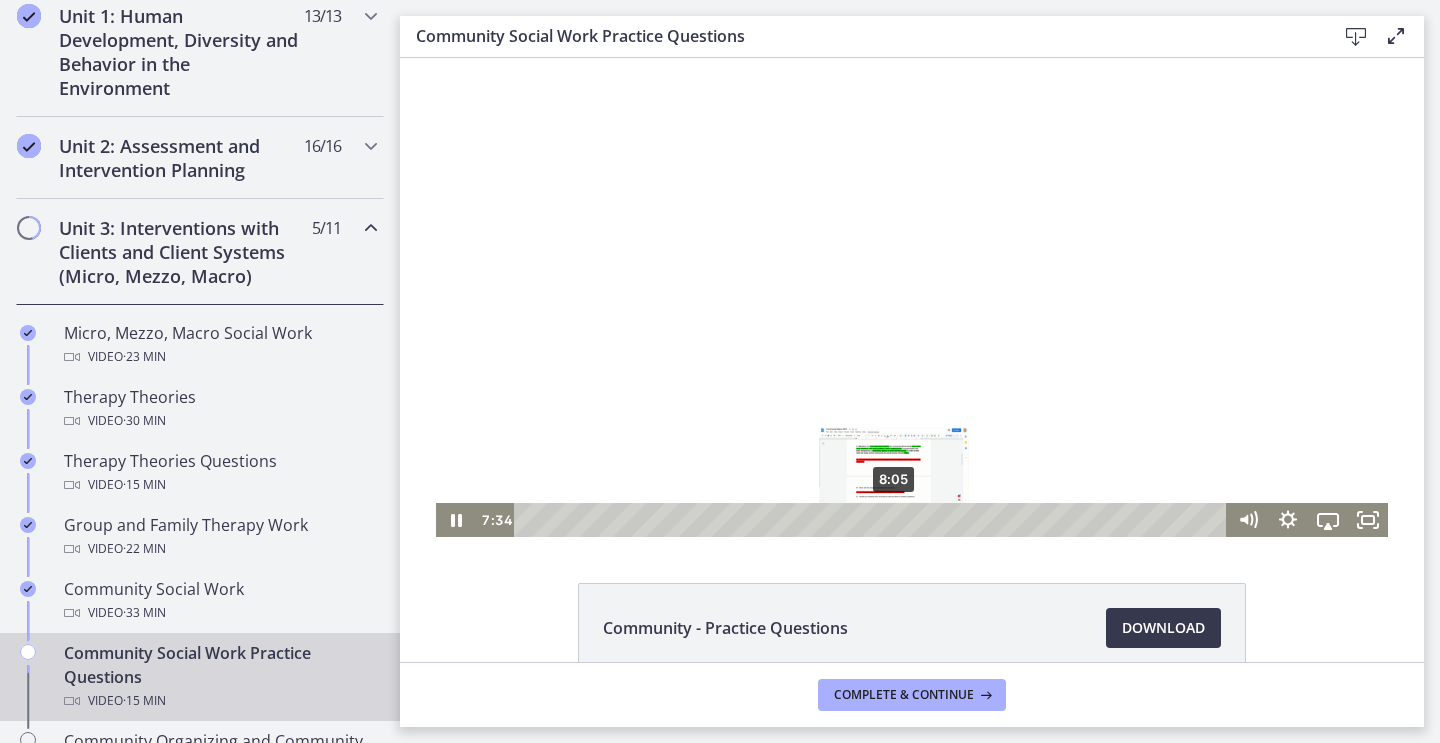 click on "8:05" at bounding box center [873, 520] 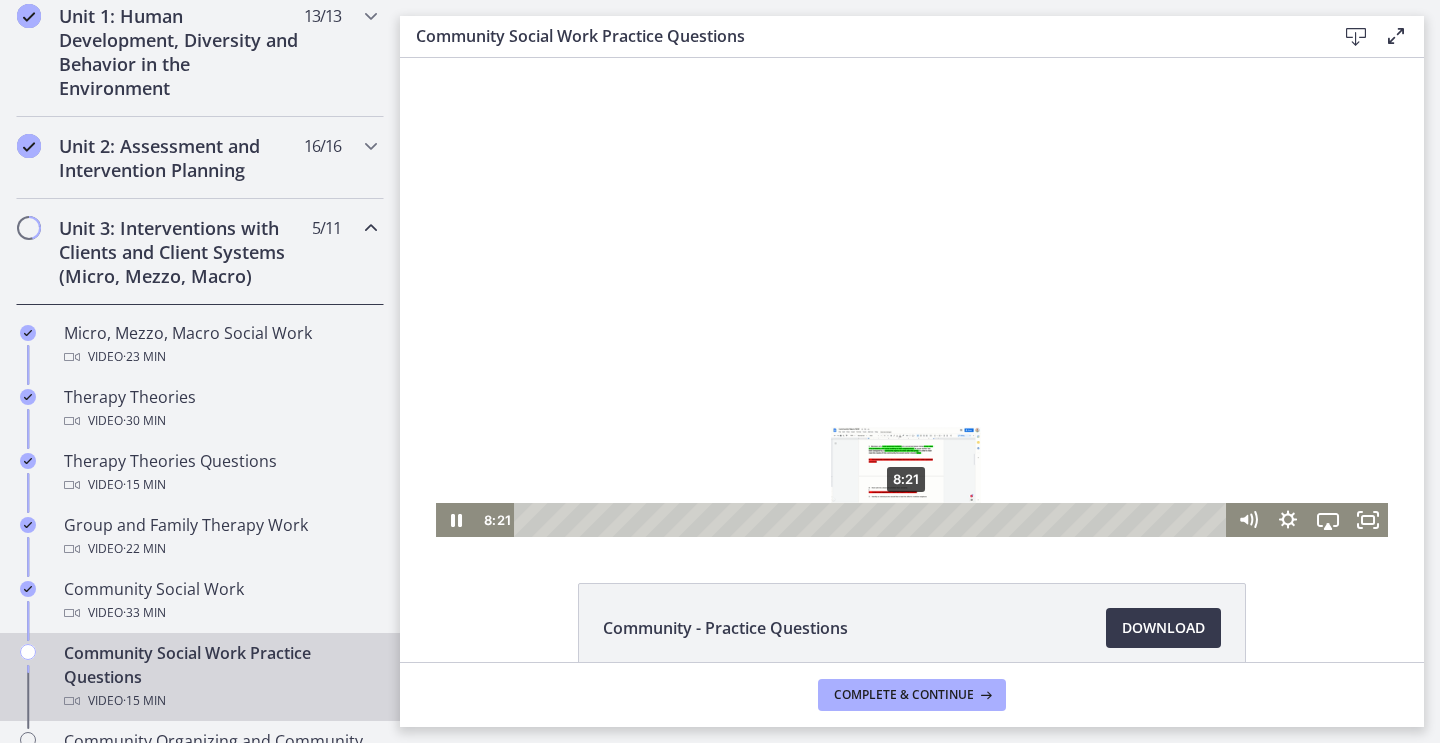 click on "8:21" at bounding box center [873, 520] 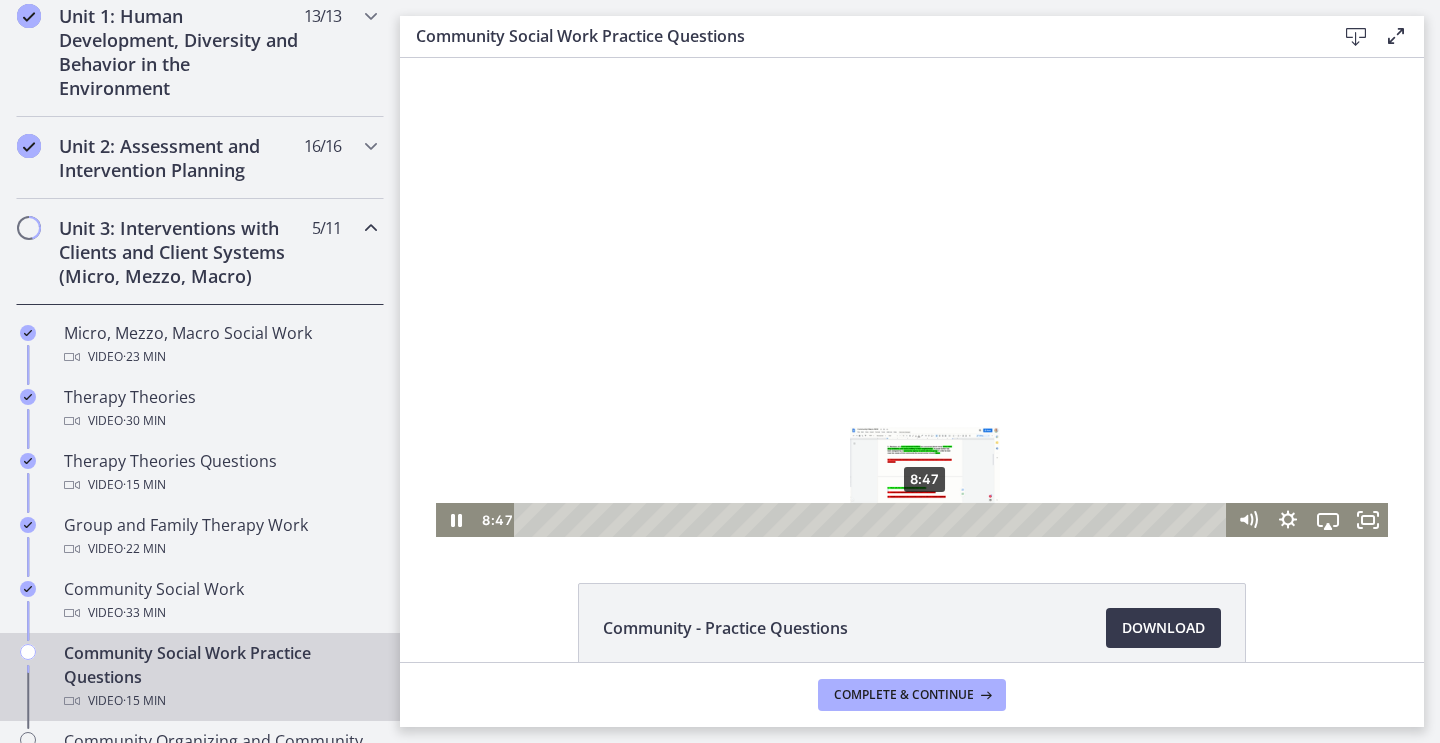 click on "8:47" at bounding box center [873, 520] 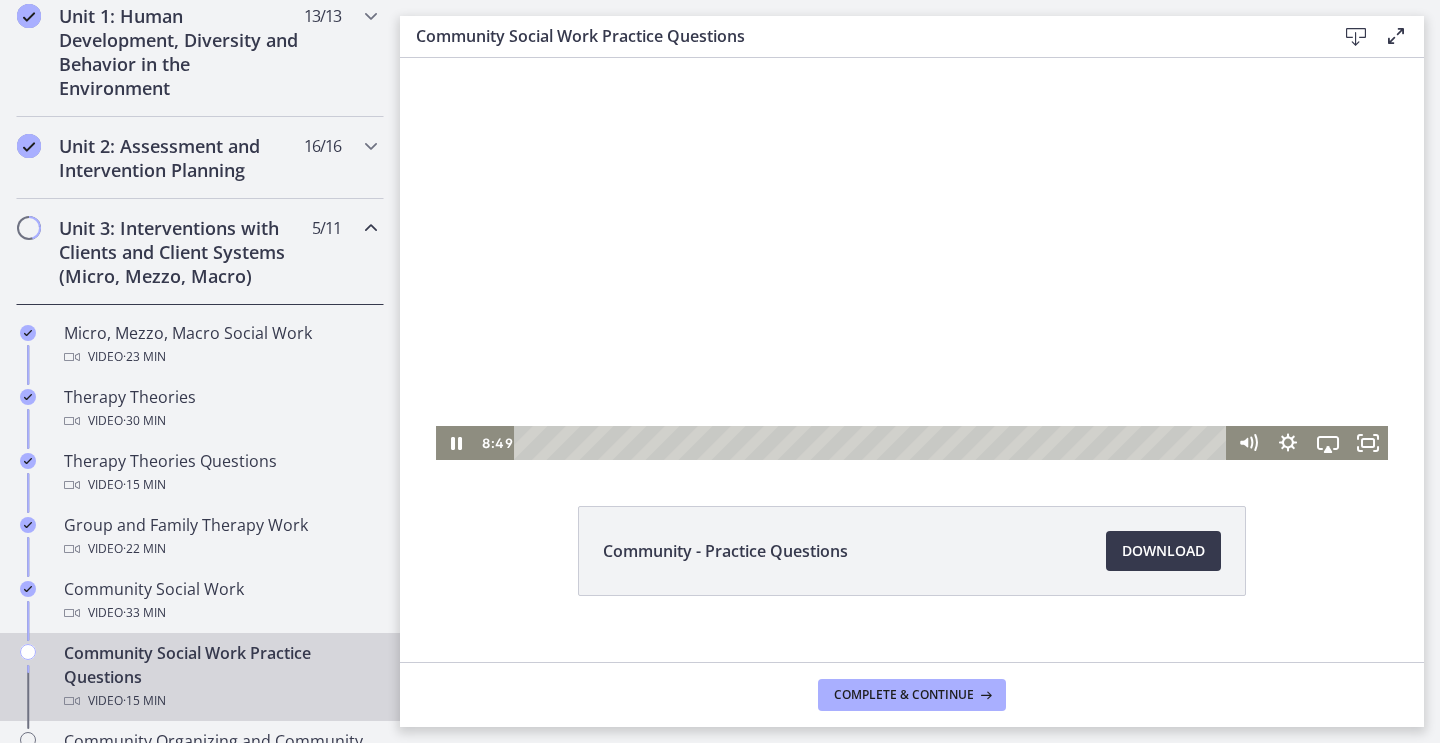 scroll, scrollTop: 86, scrollLeft: 0, axis: vertical 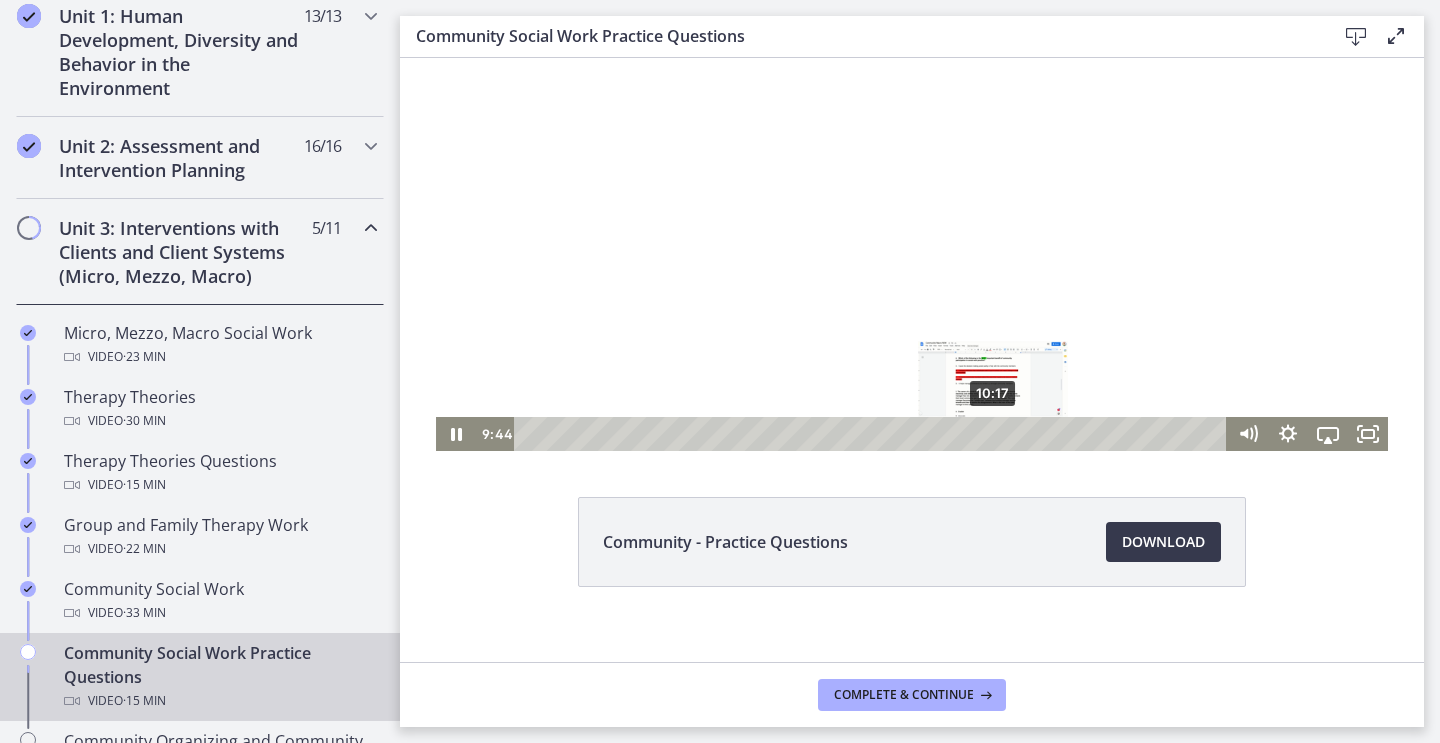 click on "10:17" at bounding box center (873, 434) 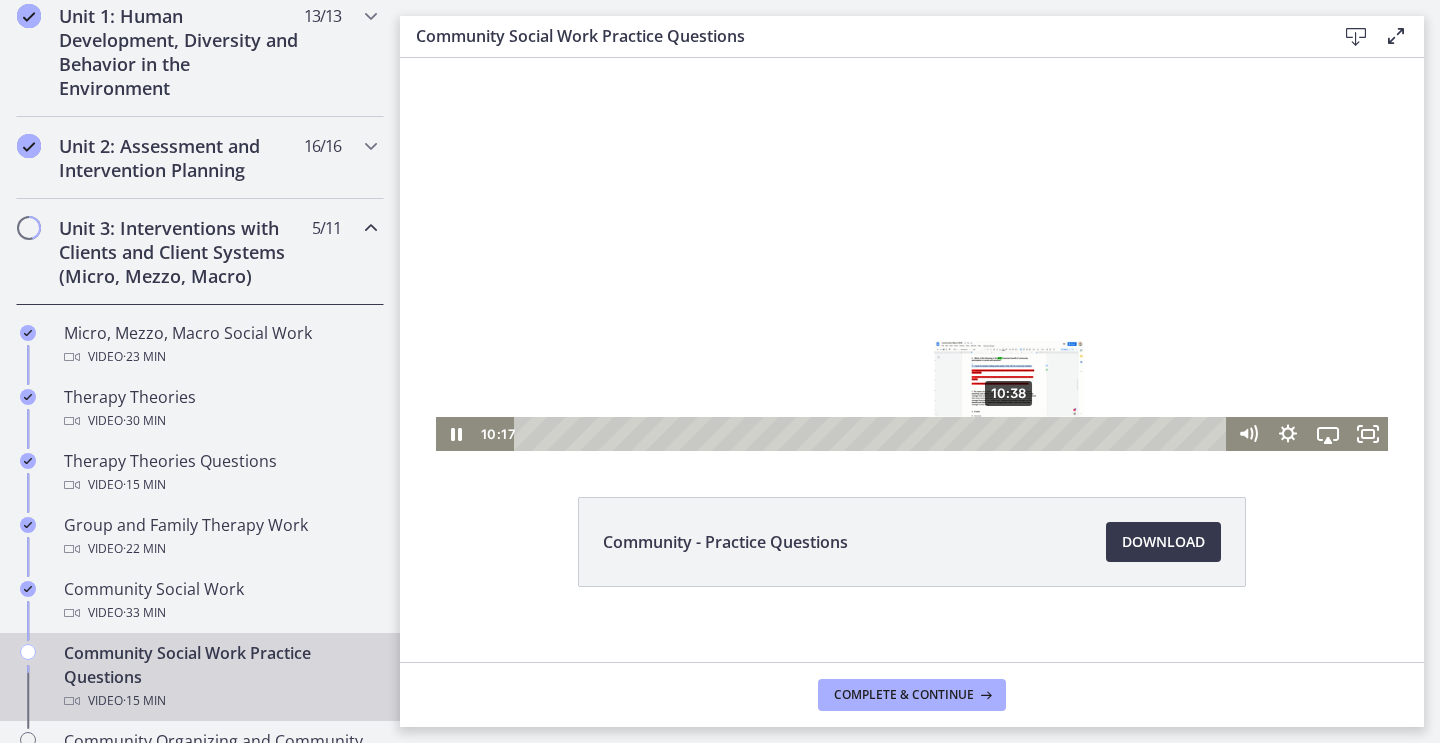 click on "10:38" at bounding box center [873, 434] 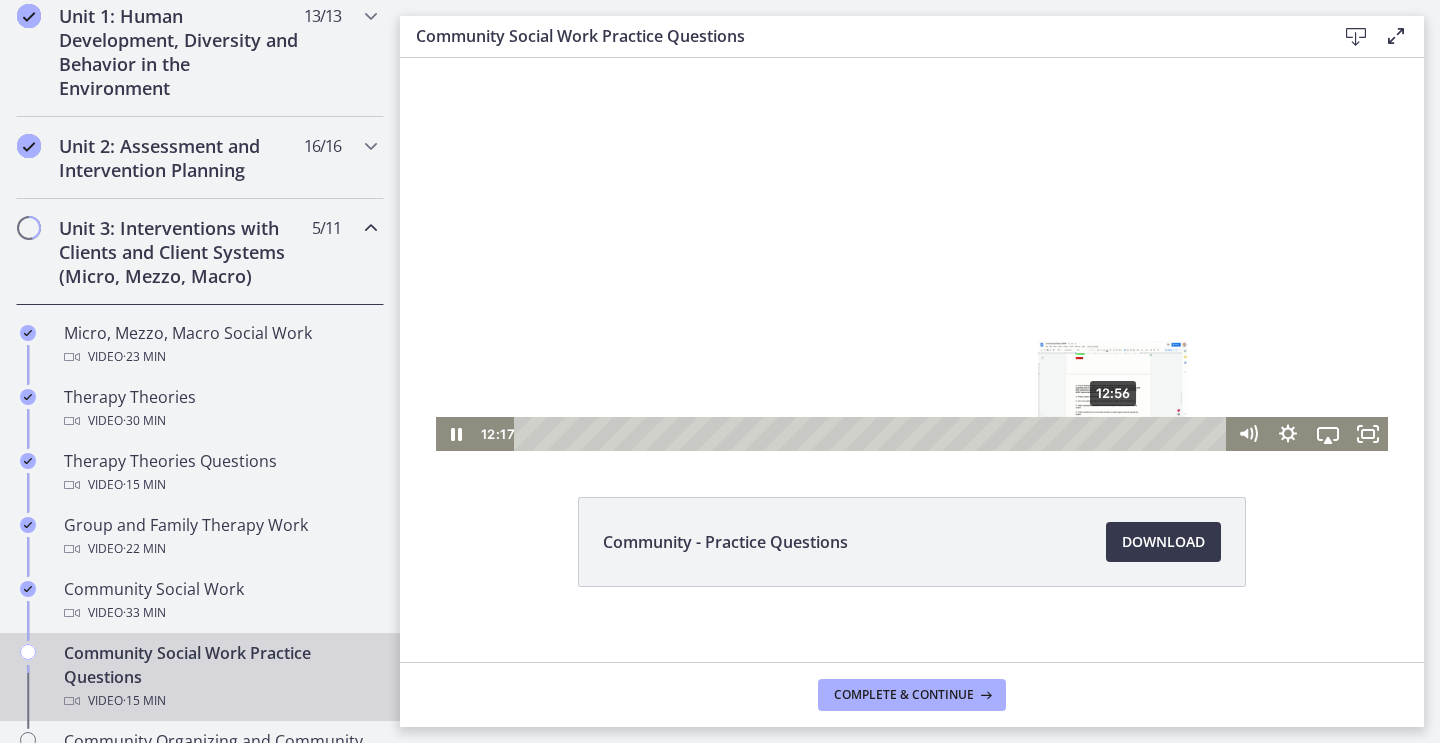 click on "12:56" at bounding box center [873, 434] 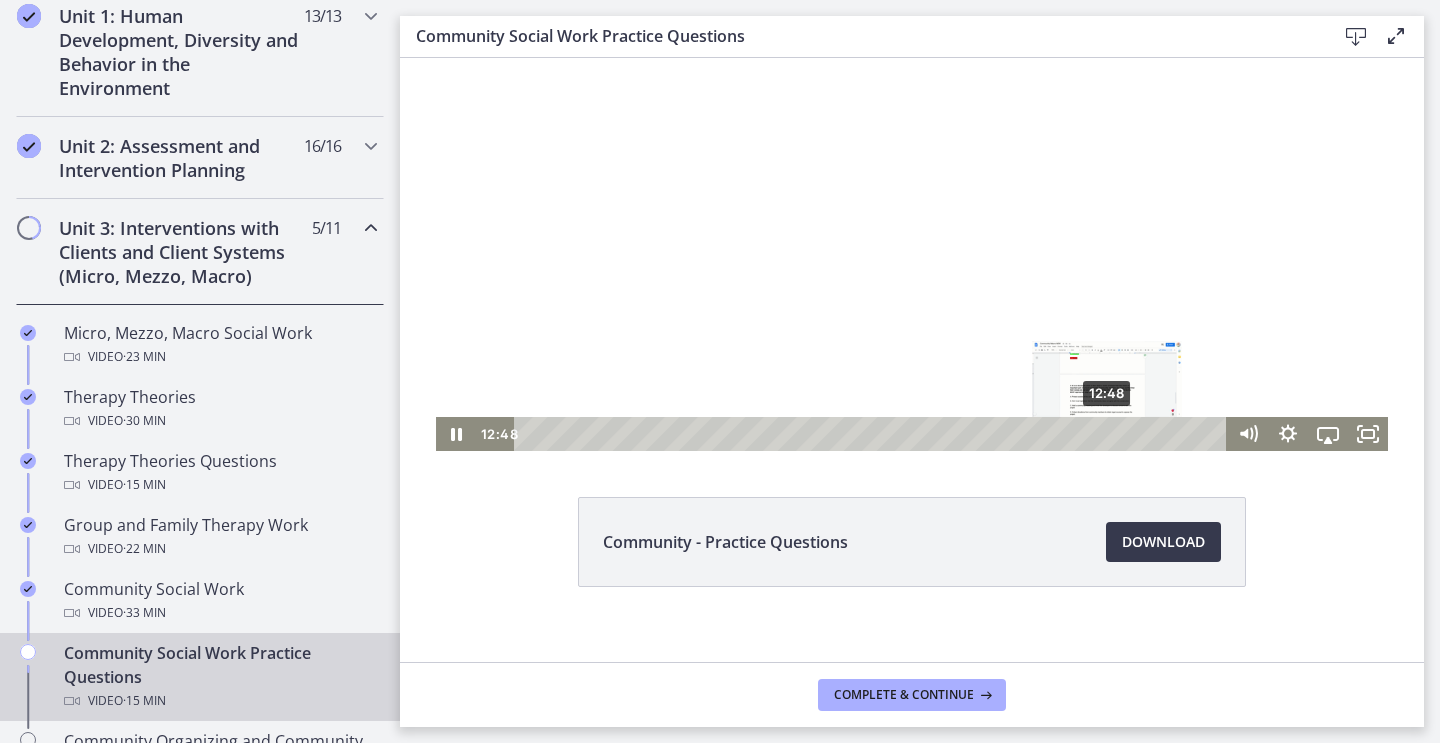 click on "12:48" at bounding box center (873, 434) 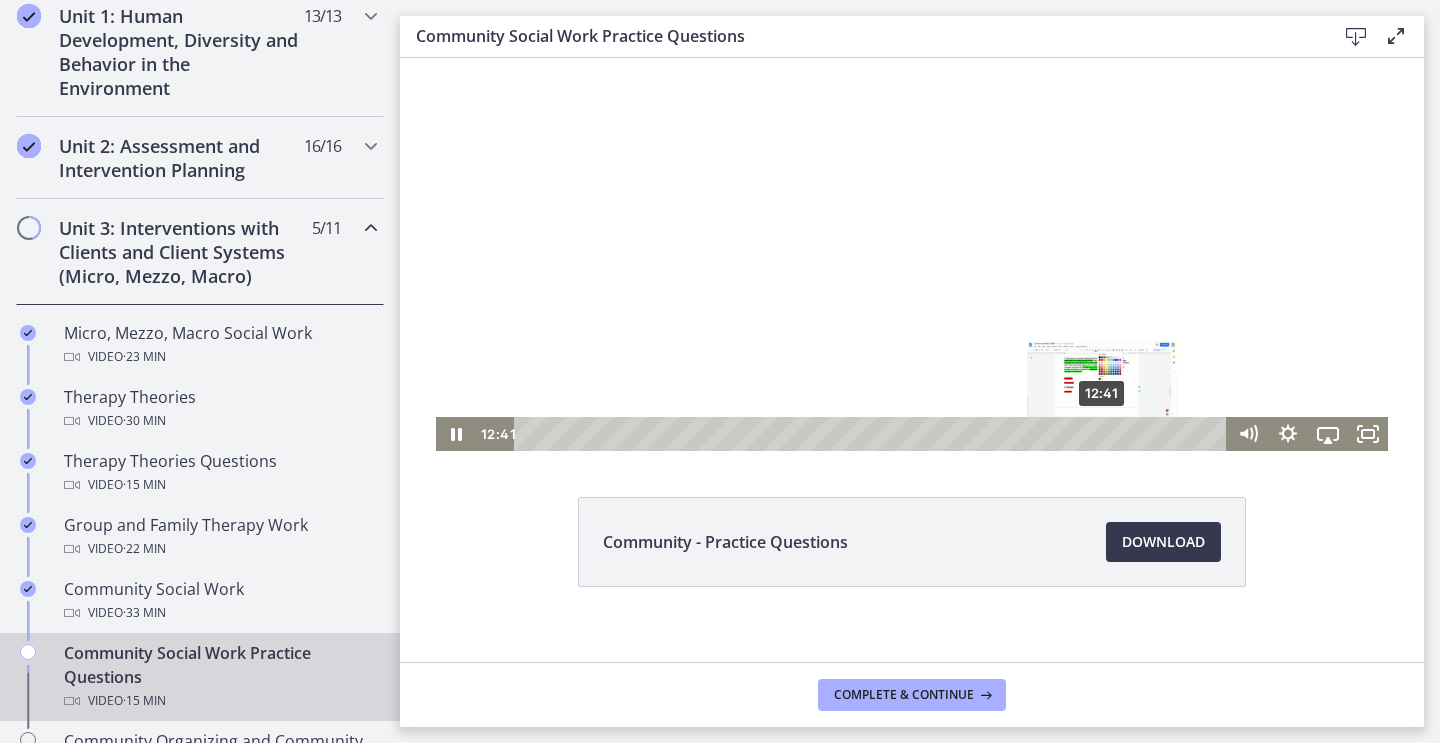 click at bounding box center (1101, 433) 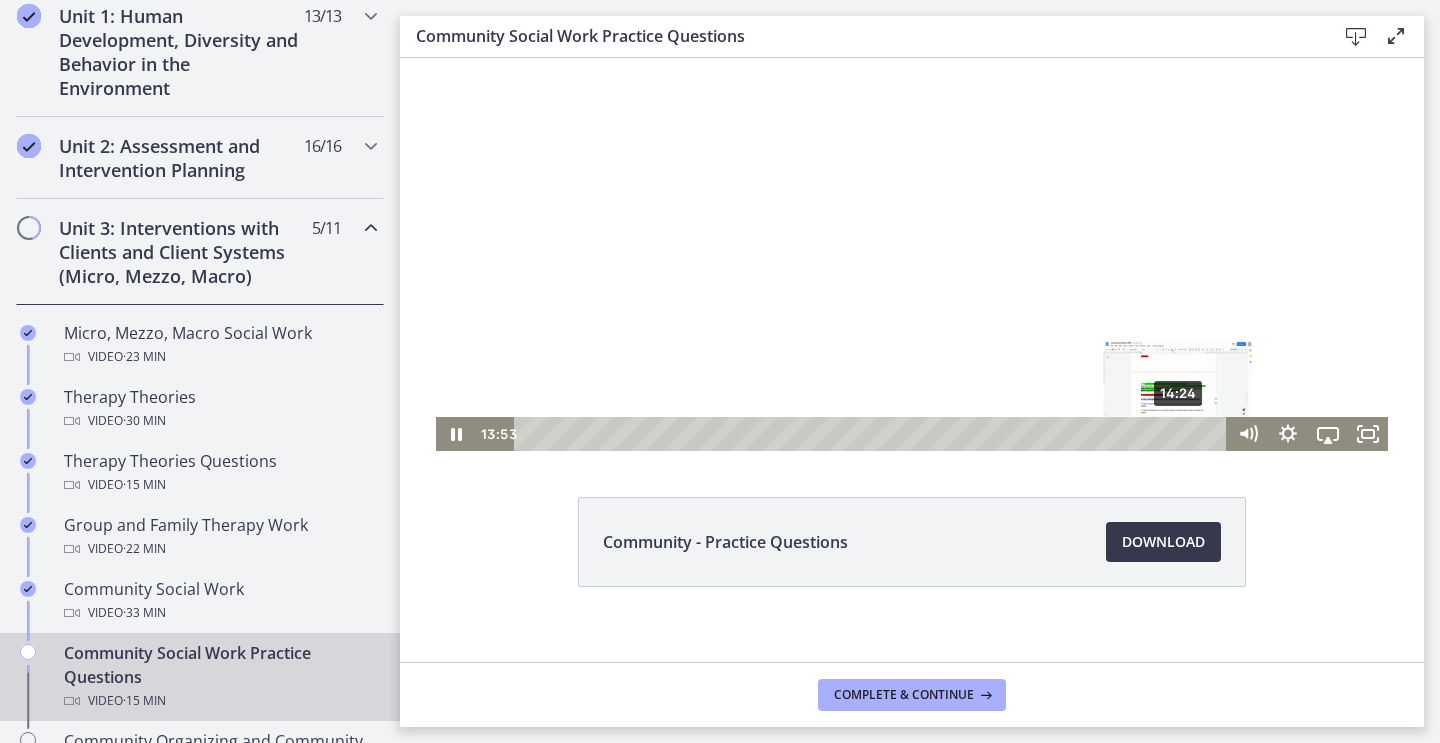 click on "14:24" at bounding box center [873, 434] 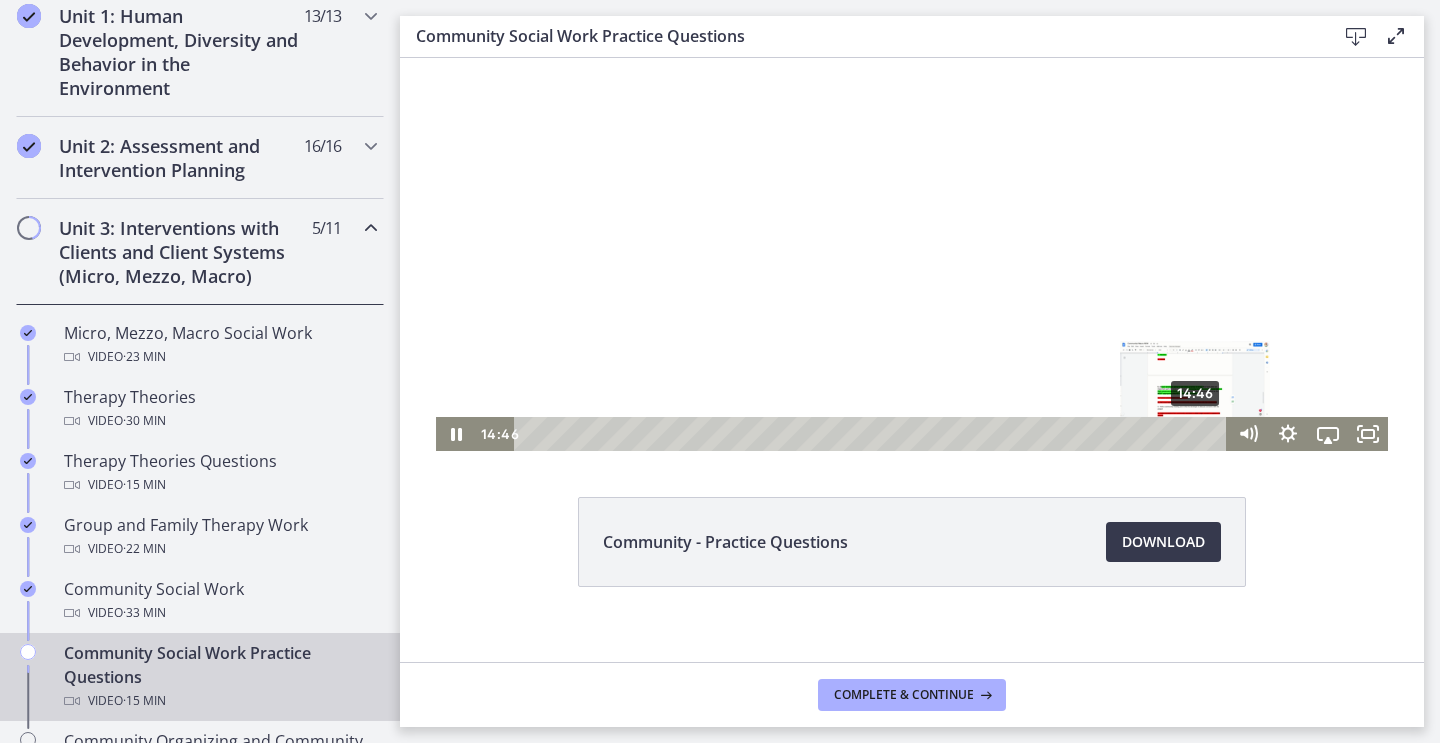 click on "14:46" at bounding box center (873, 434) 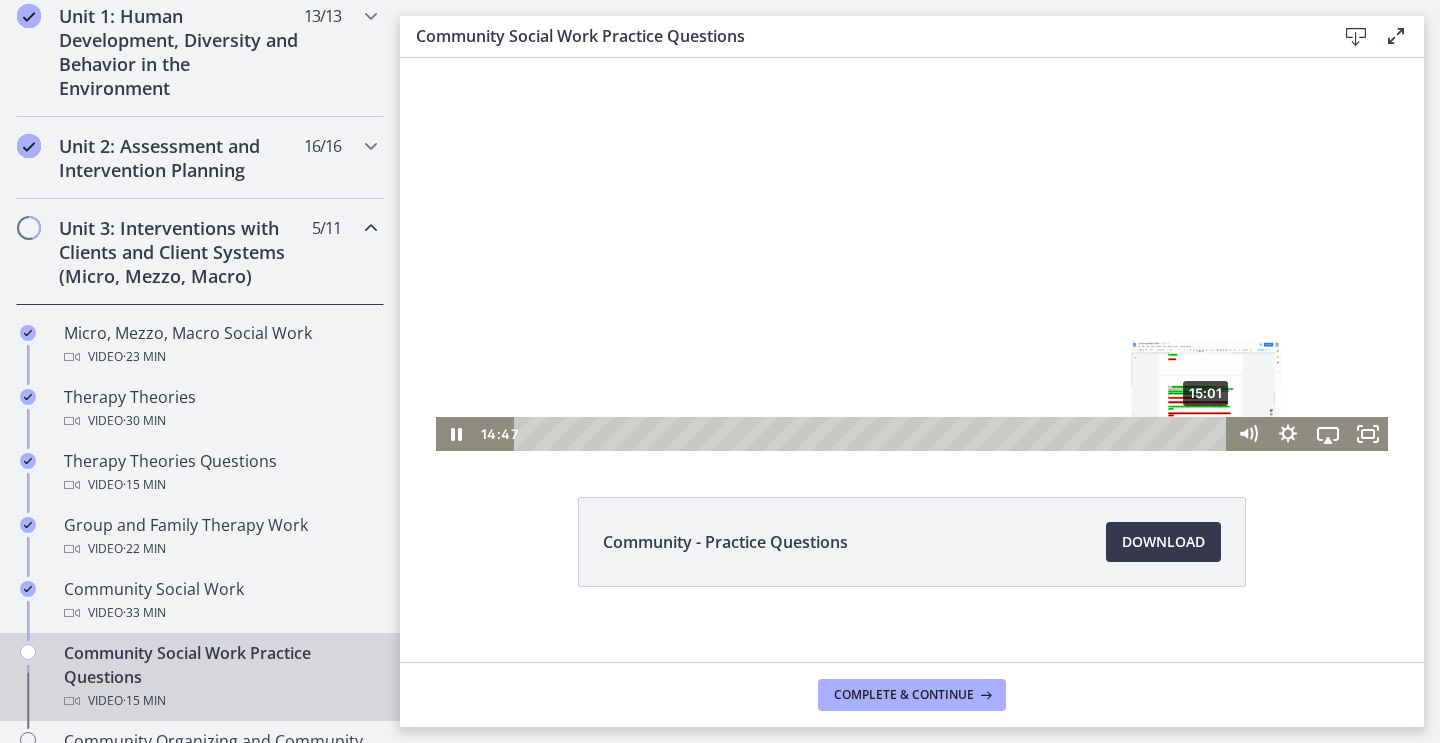 click on "15:01" at bounding box center [873, 434] 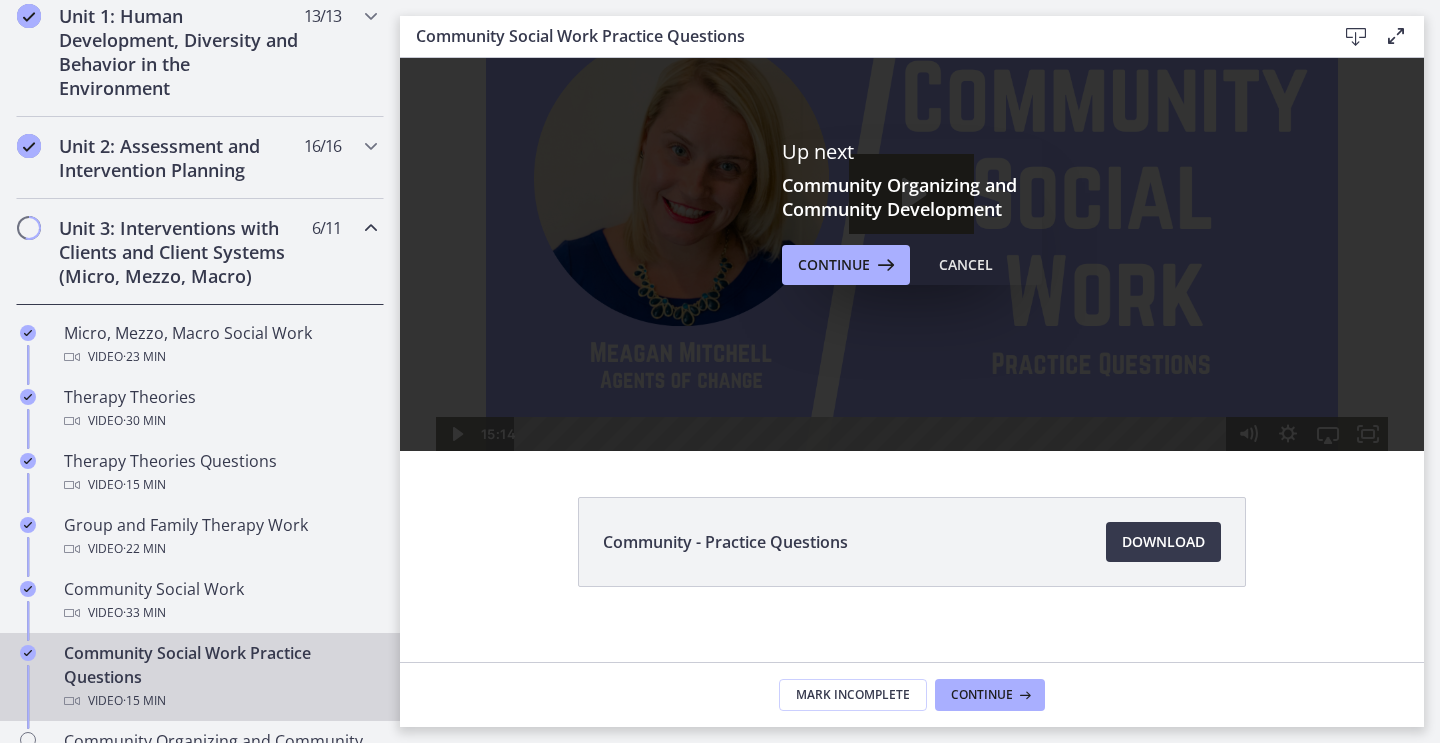 scroll, scrollTop: 0, scrollLeft: 0, axis: both 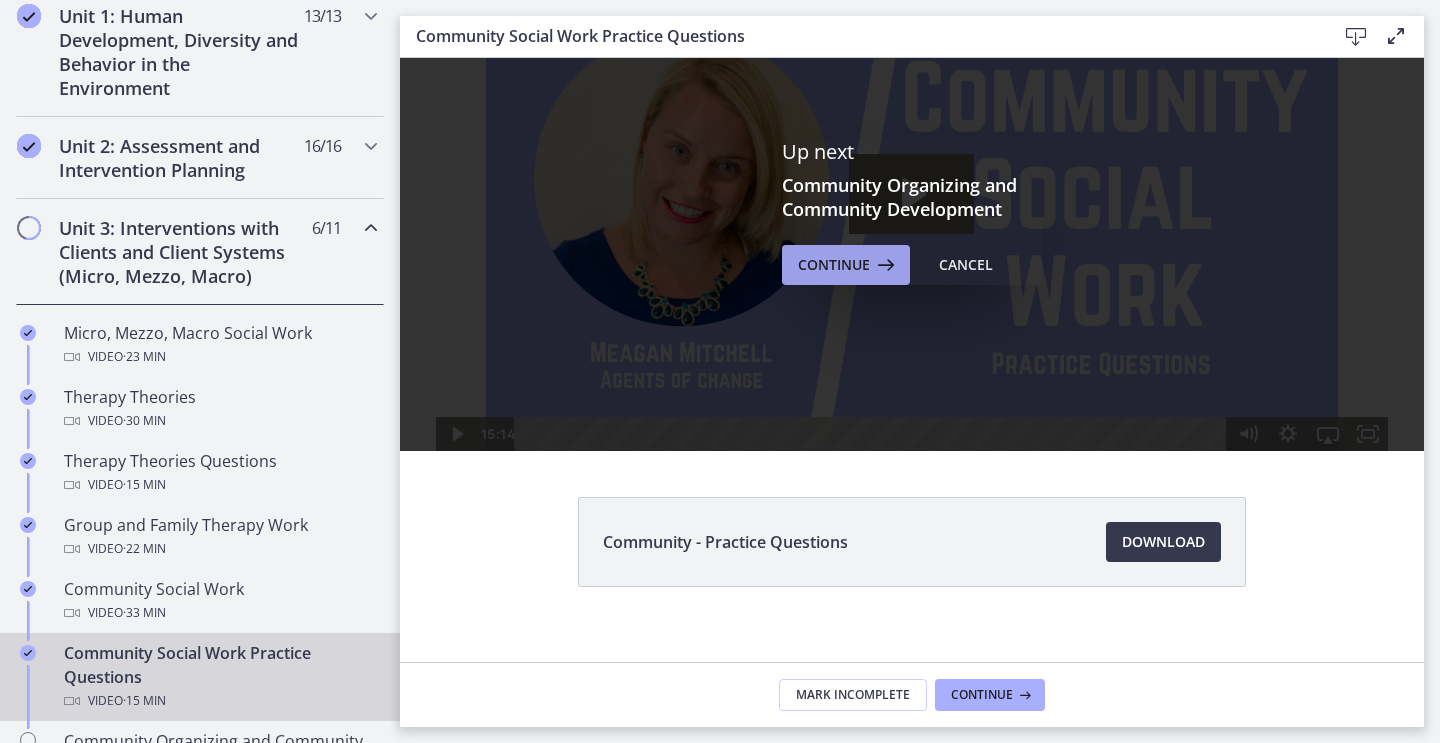 click at bounding box center [884, 265] 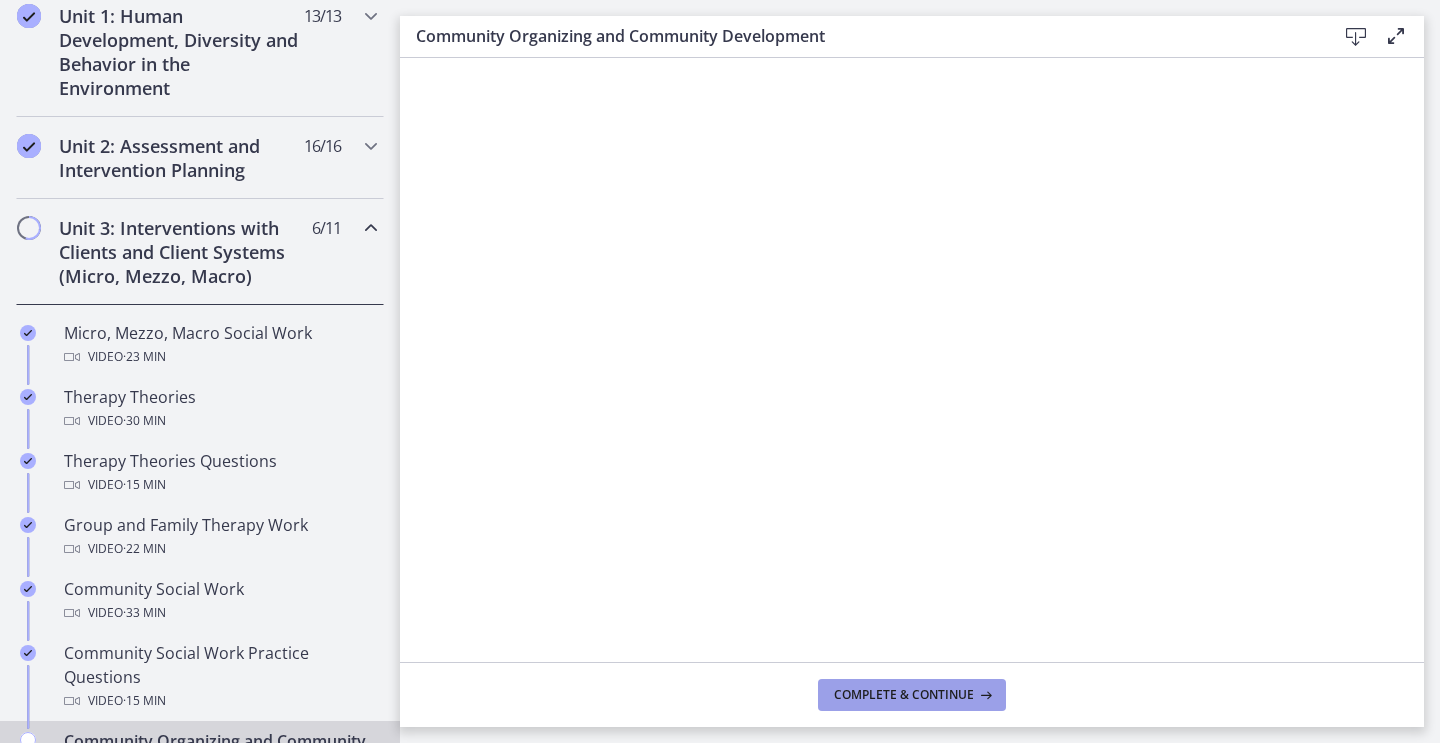 click on "Complete & continue" at bounding box center [904, 695] 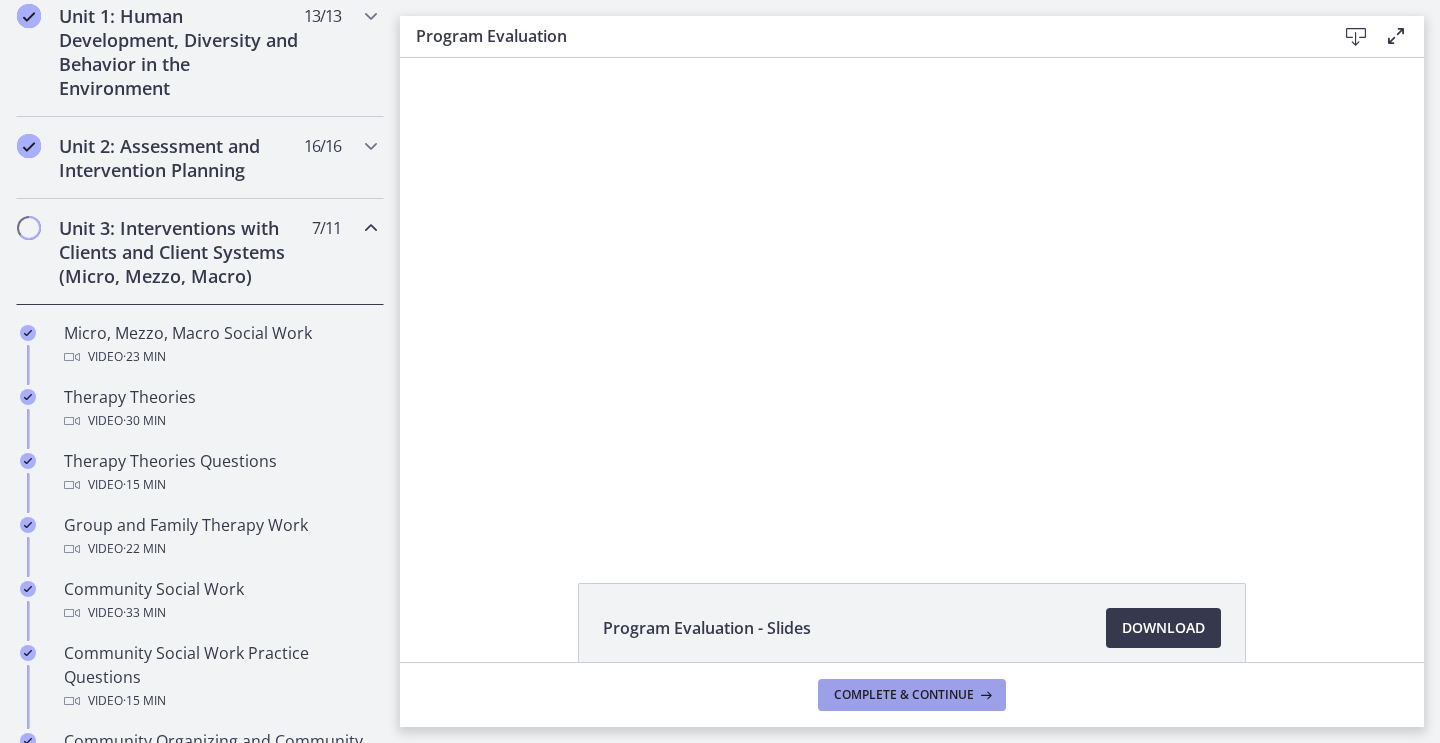 scroll, scrollTop: 0, scrollLeft: 0, axis: both 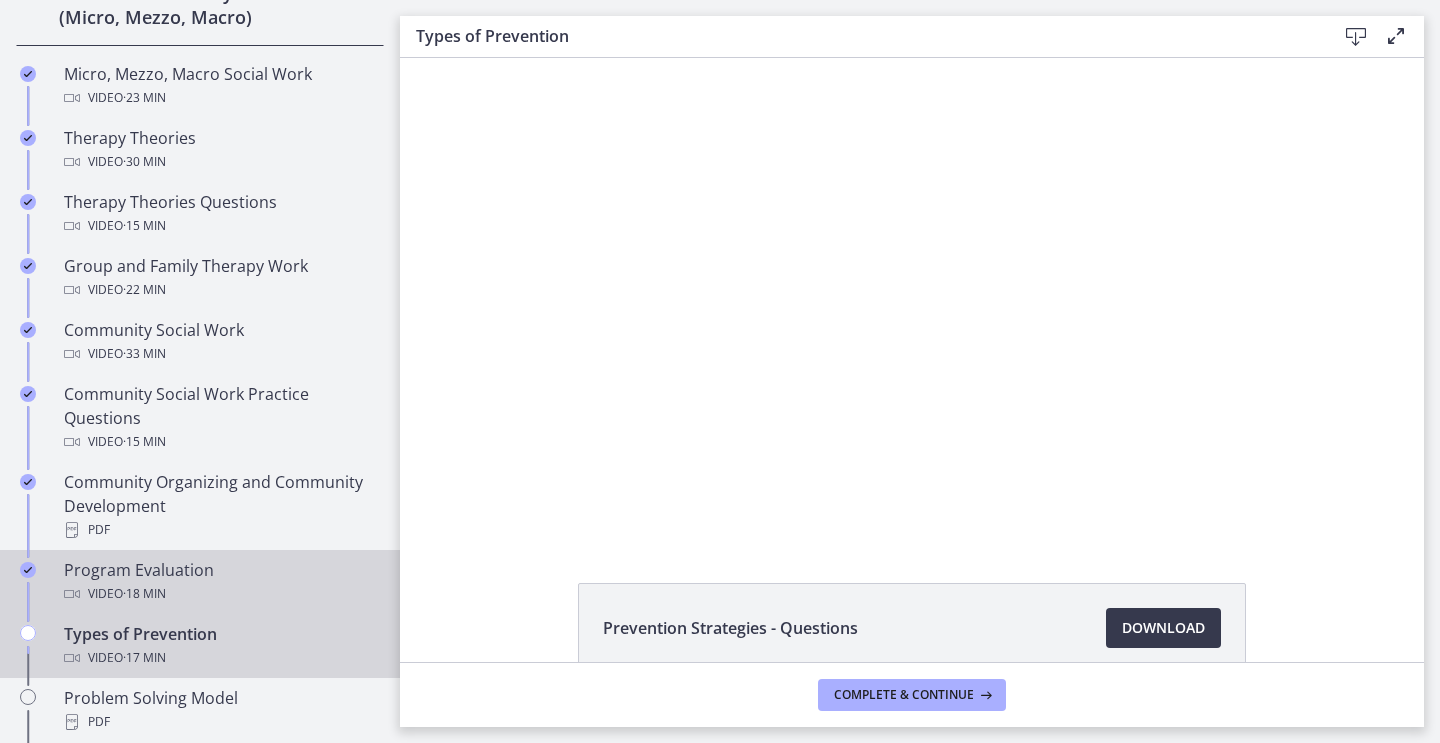 click on "Video
·  18 min" at bounding box center [220, 594] 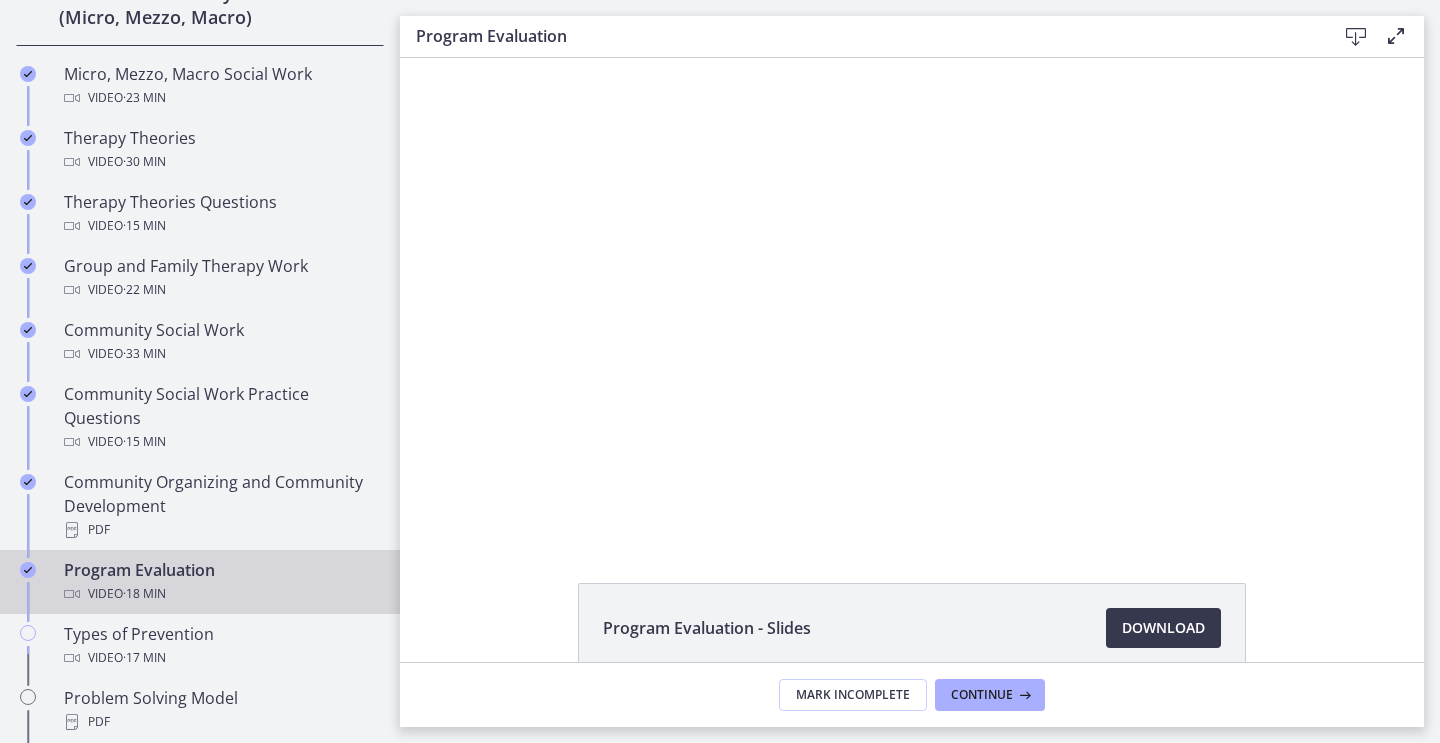 scroll, scrollTop: 0, scrollLeft: 0, axis: both 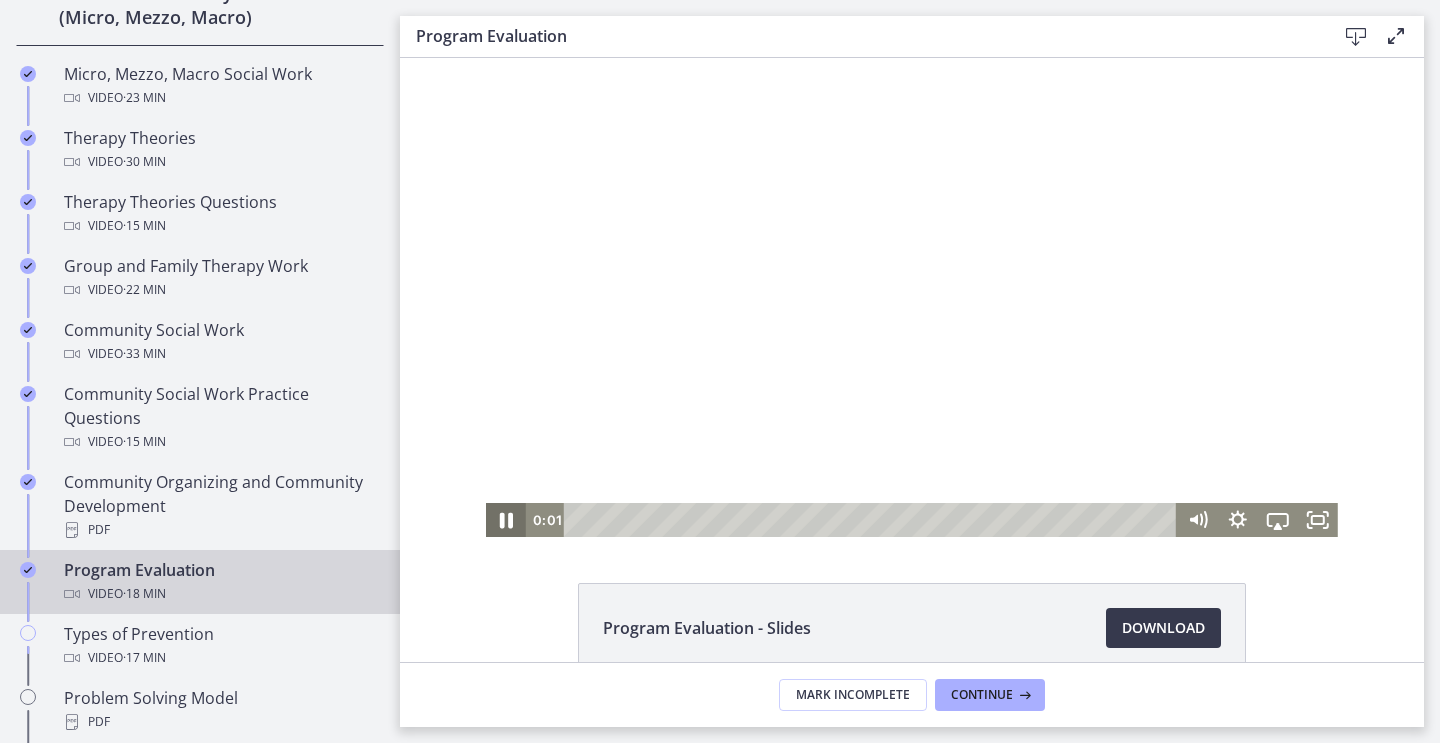 click 